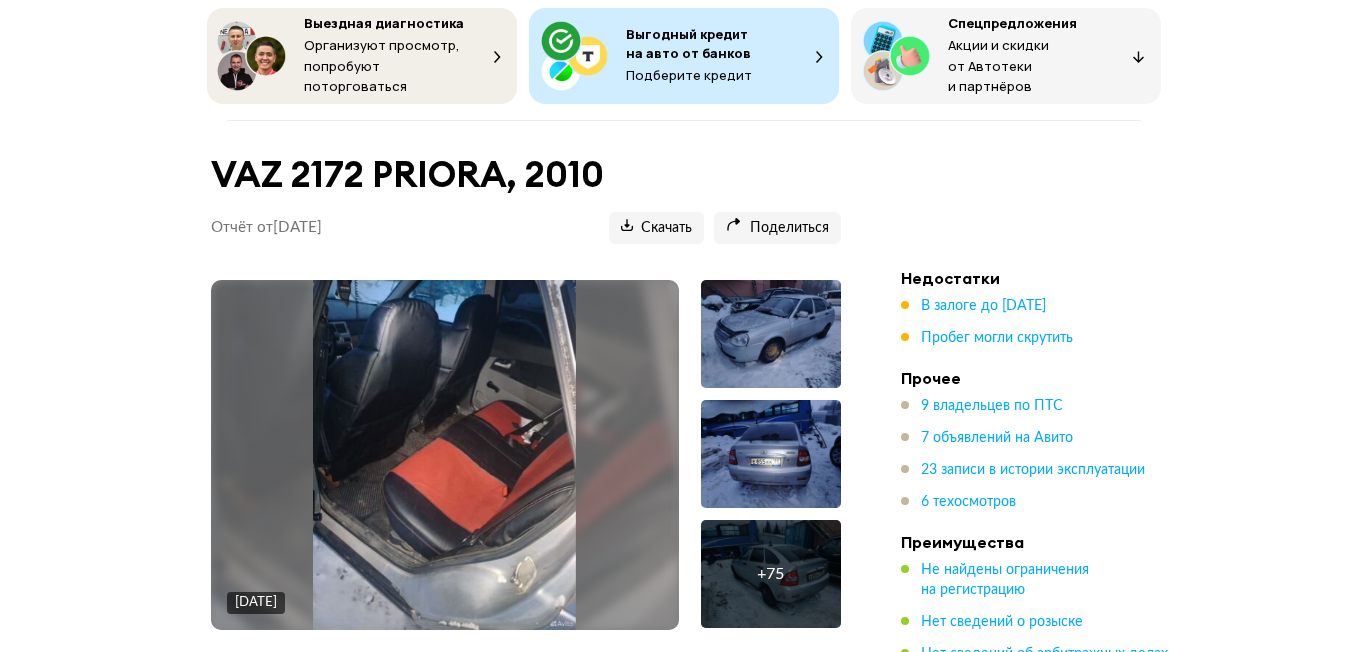 scroll, scrollTop: 200, scrollLeft: 0, axis: vertical 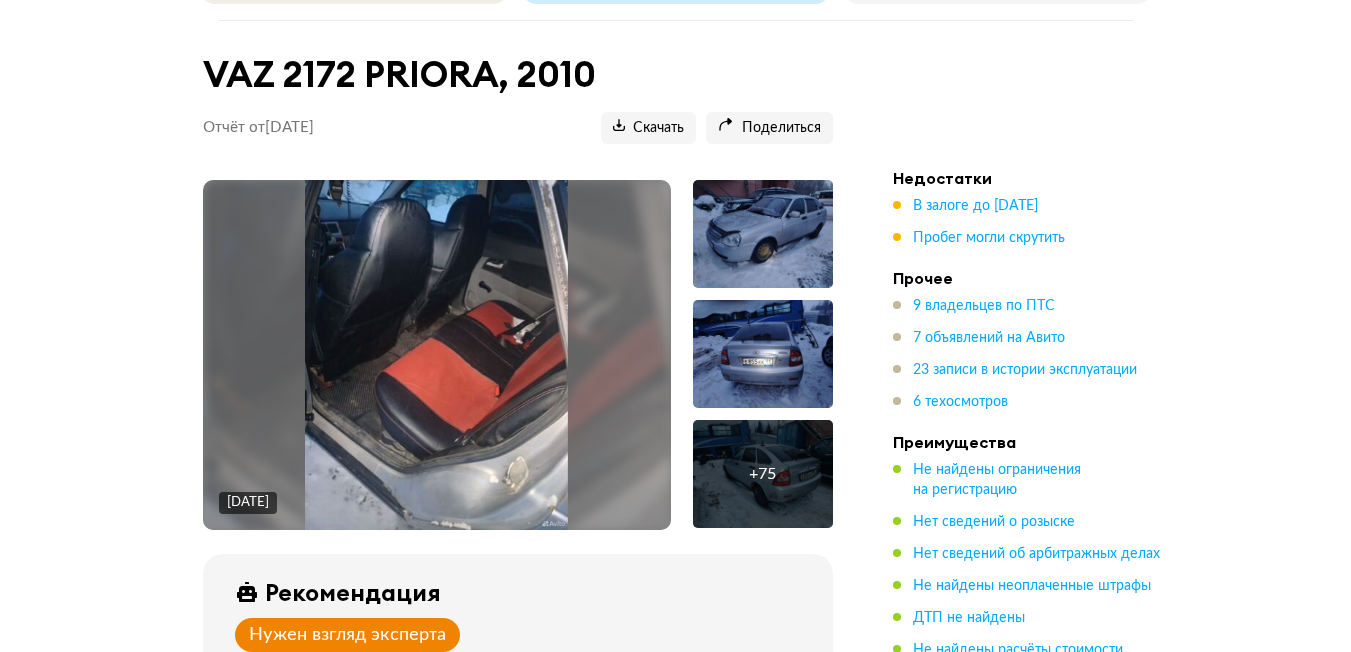 click on "+ 75" at bounding box center (762, 474) 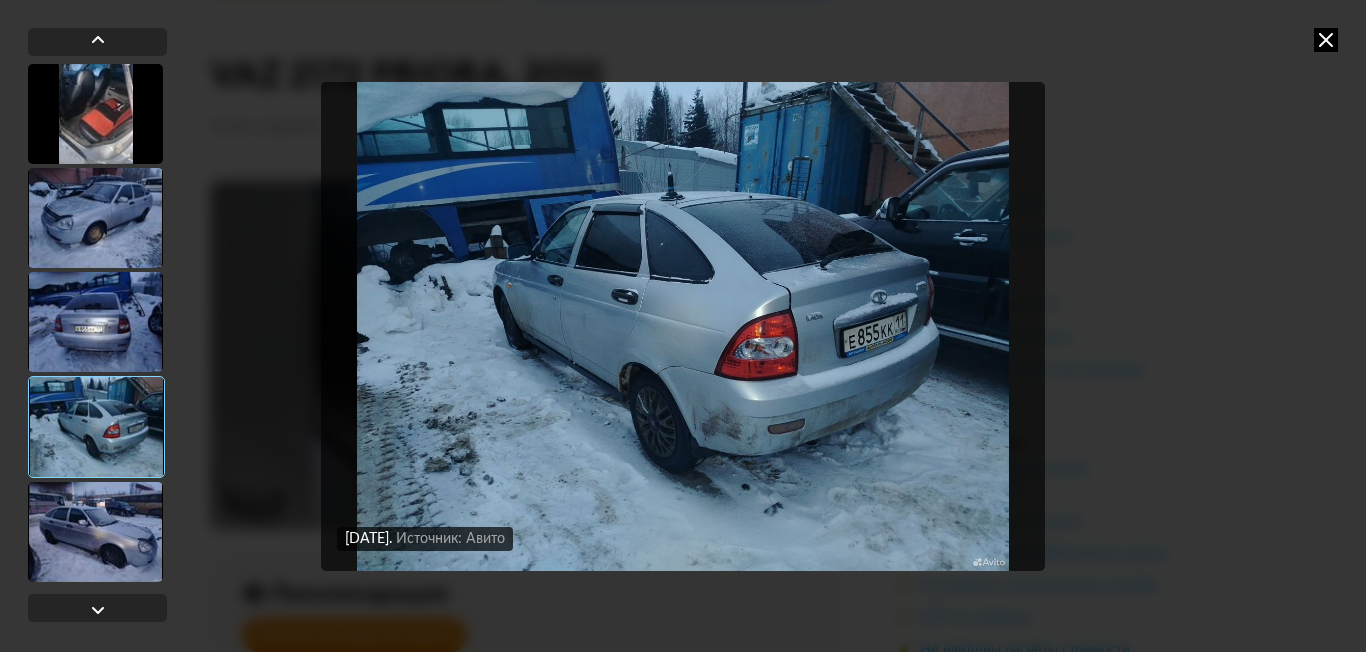 click at bounding box center (95, 114) 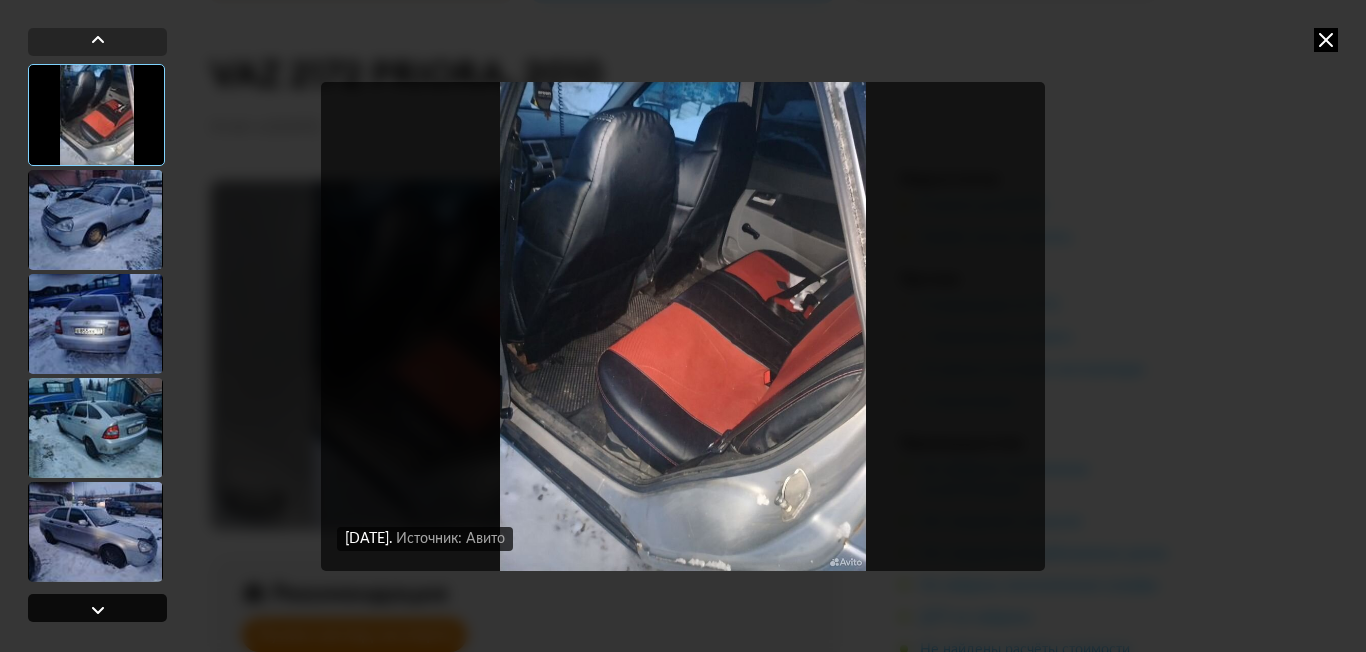 click at bounding box center [98, 610] 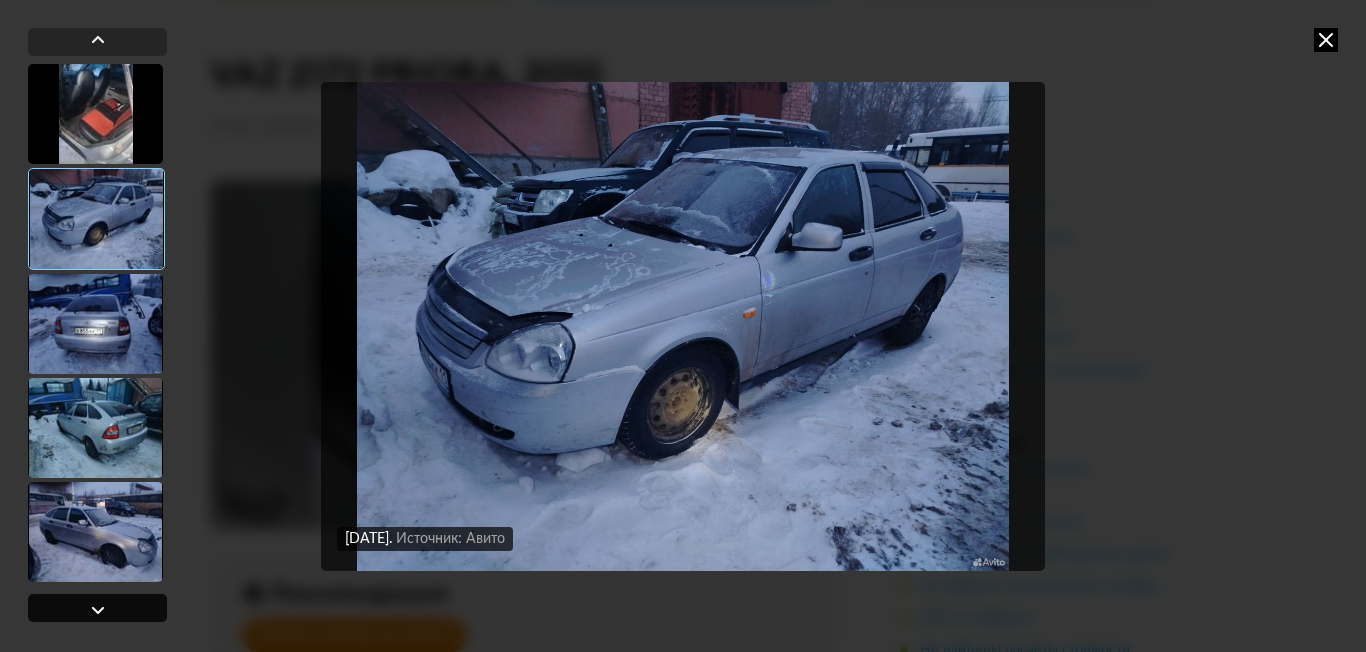 click at bounding box center (97, 608) 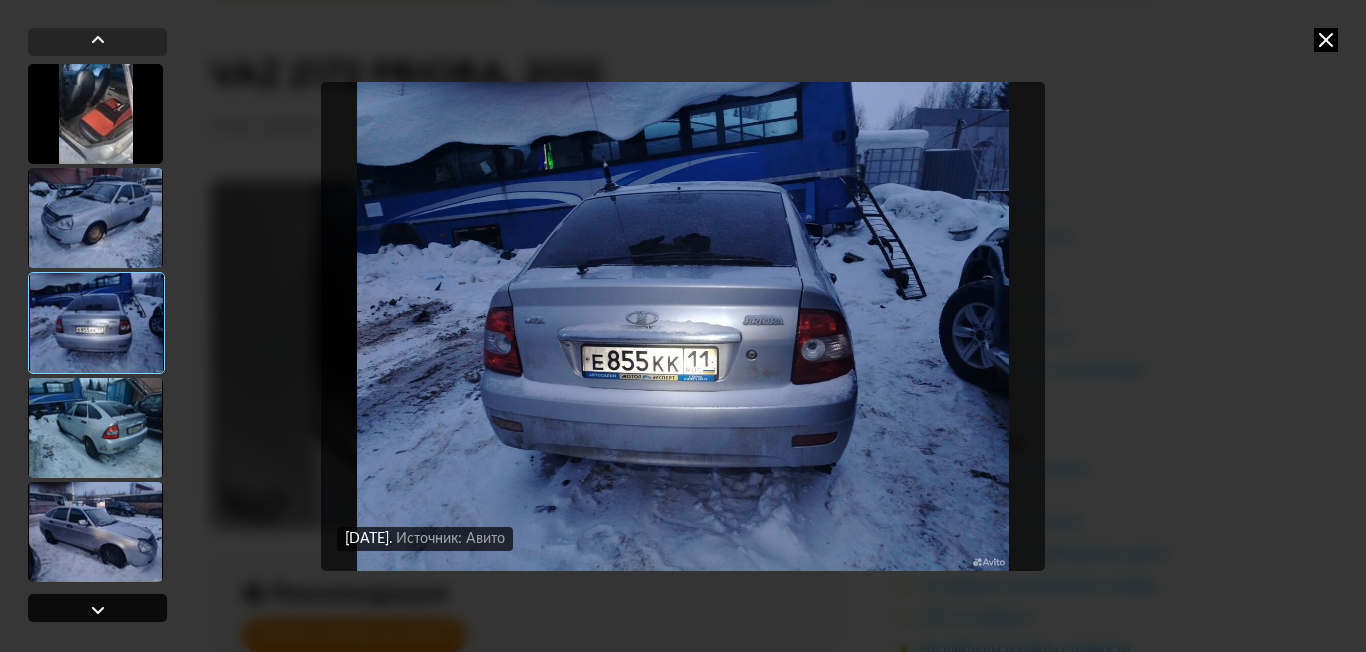 click at bounding box center [97, 608] 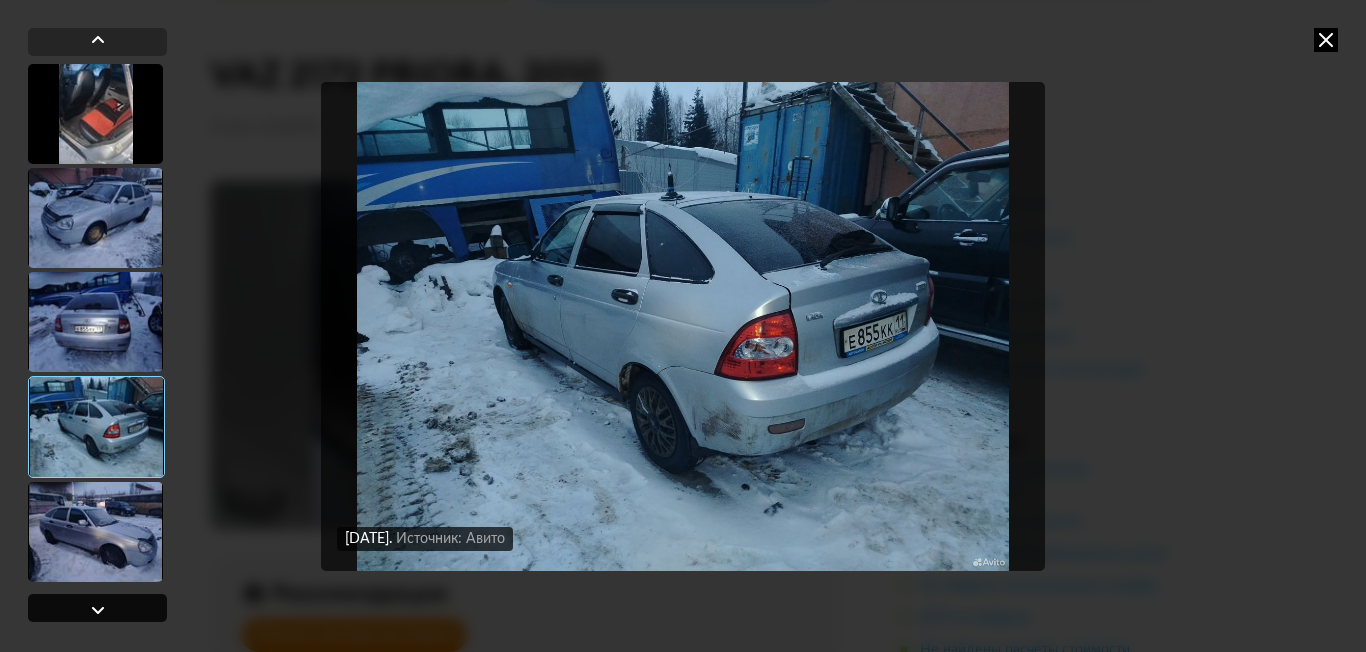 click at bounding box center (97, 608) 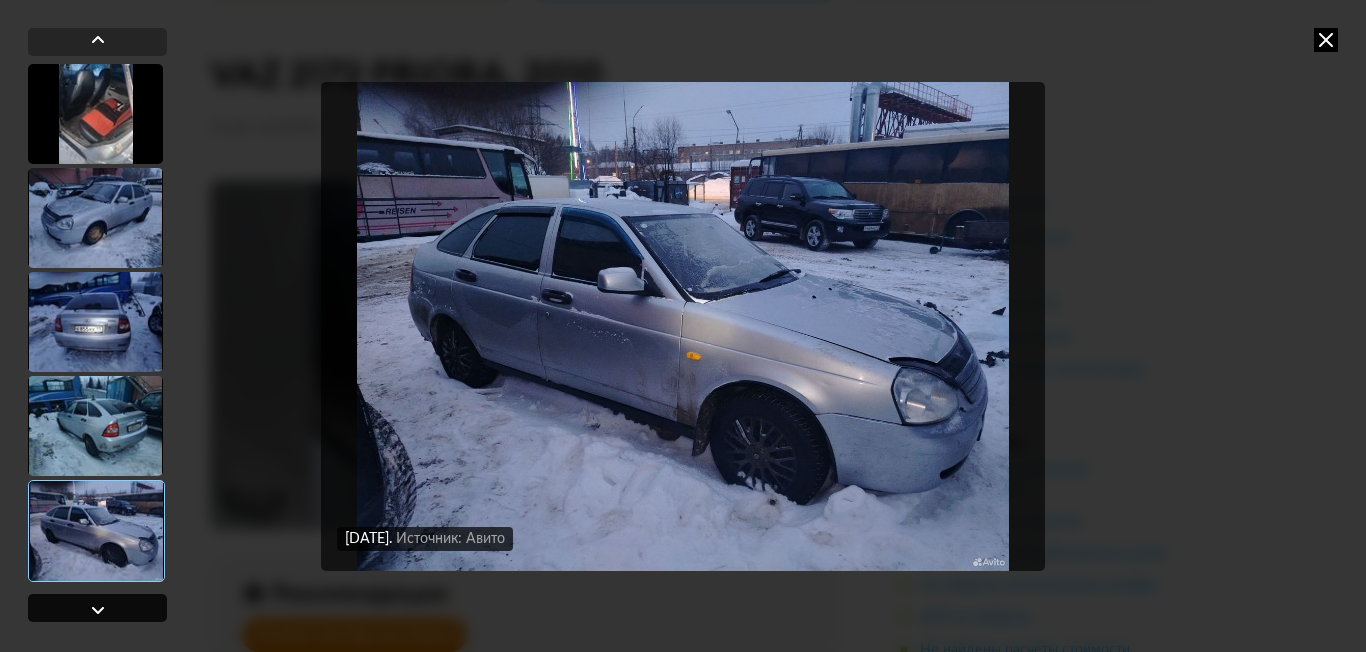 click at bounding box center [97, 608] 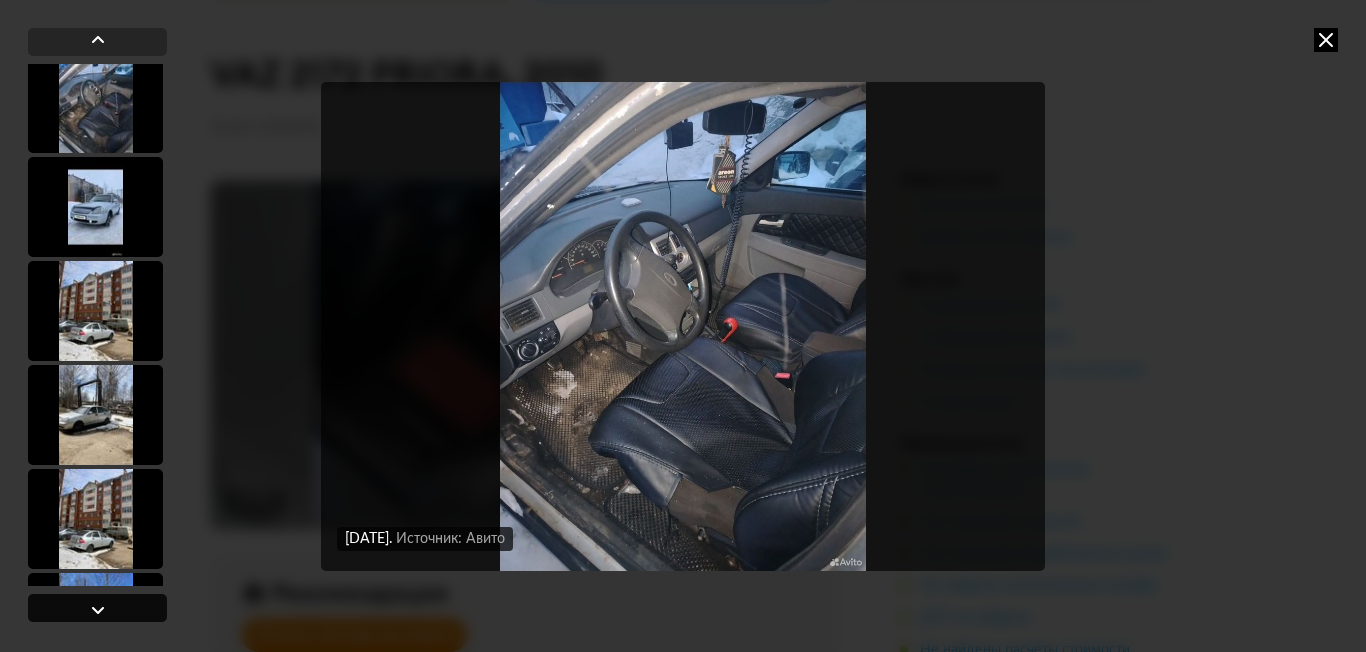 scroll, scrollTop: 531, scrollLeft: 0, axis: vertical 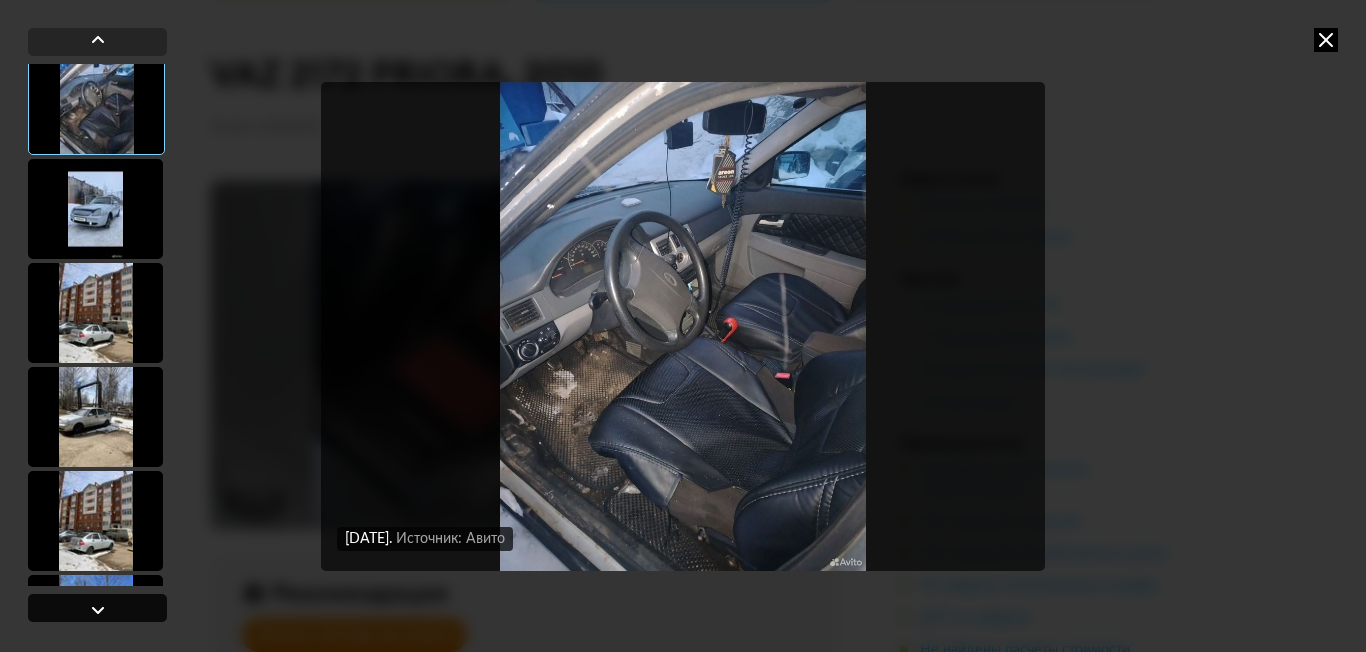 click at bounding box center (97, 608) 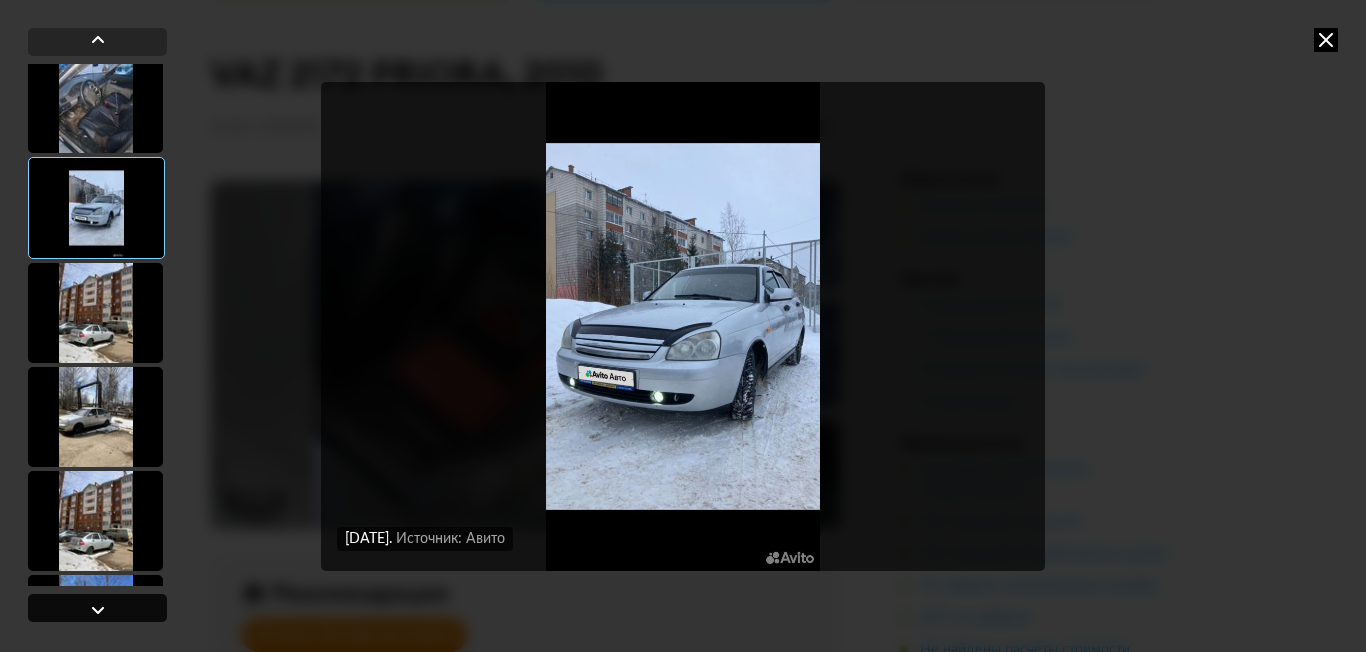 click at bounding box center (97, 608) 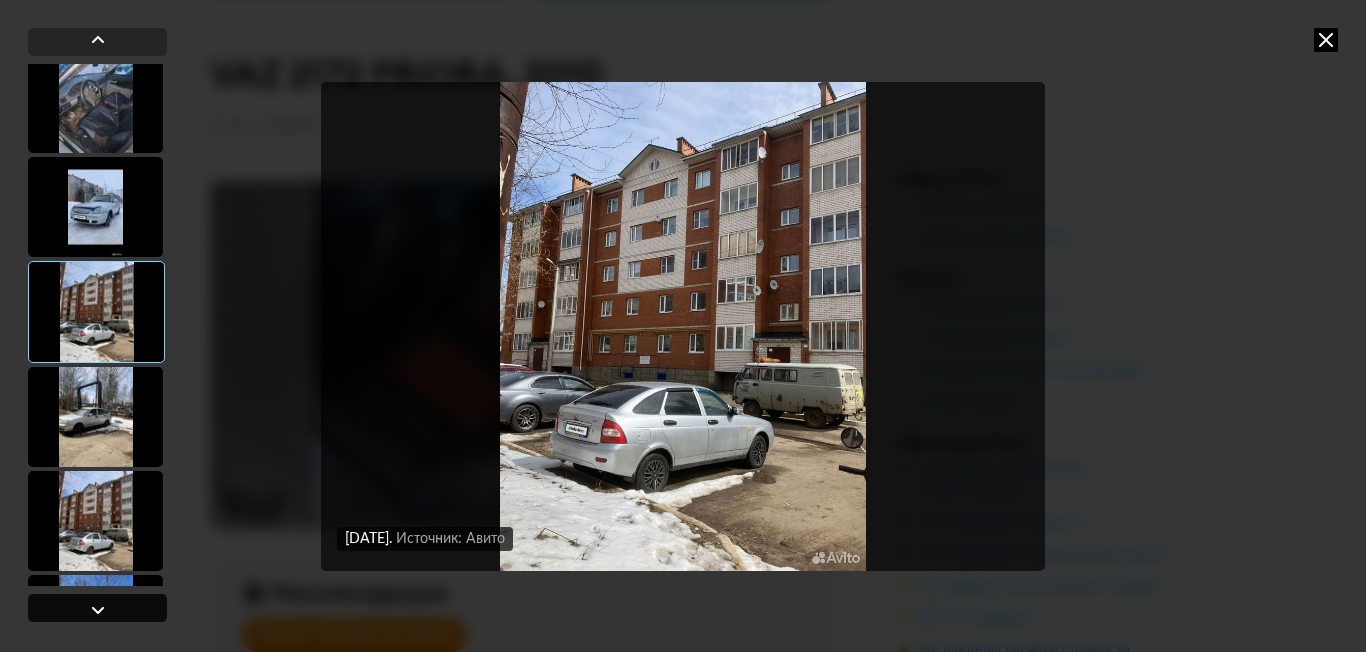 click at bounding box center [97, 608] 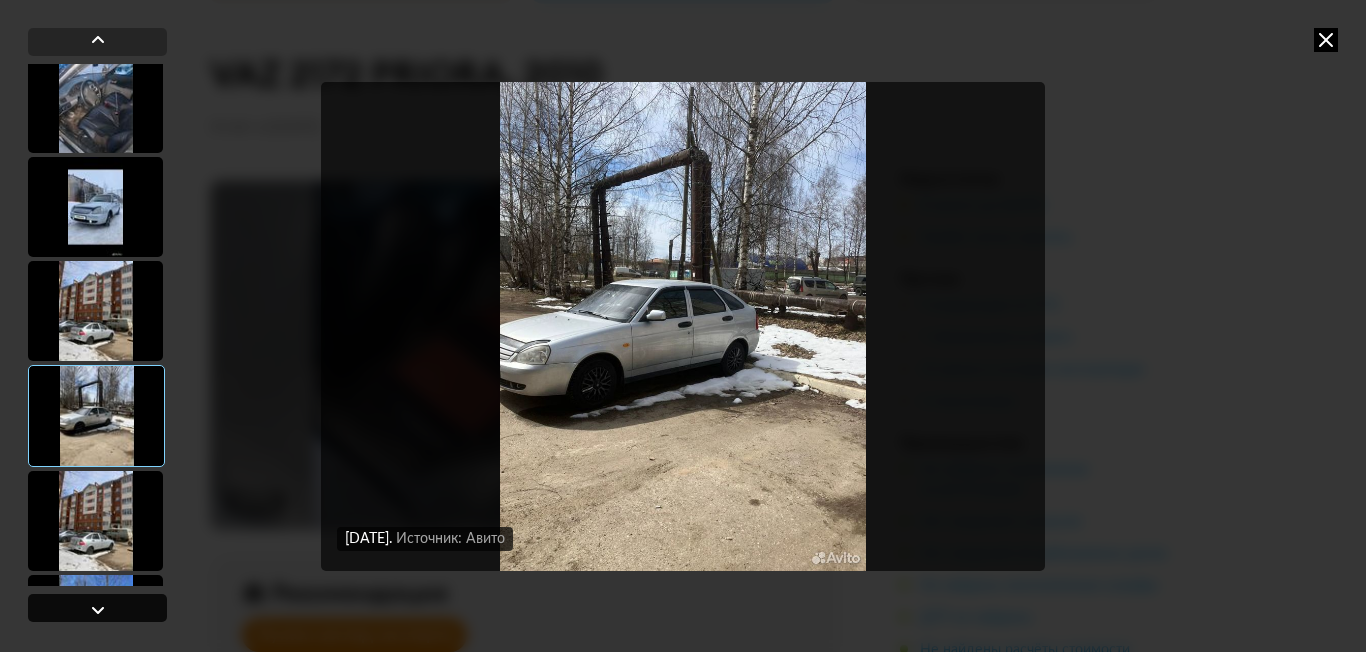 click at bounding box center (97, 608) 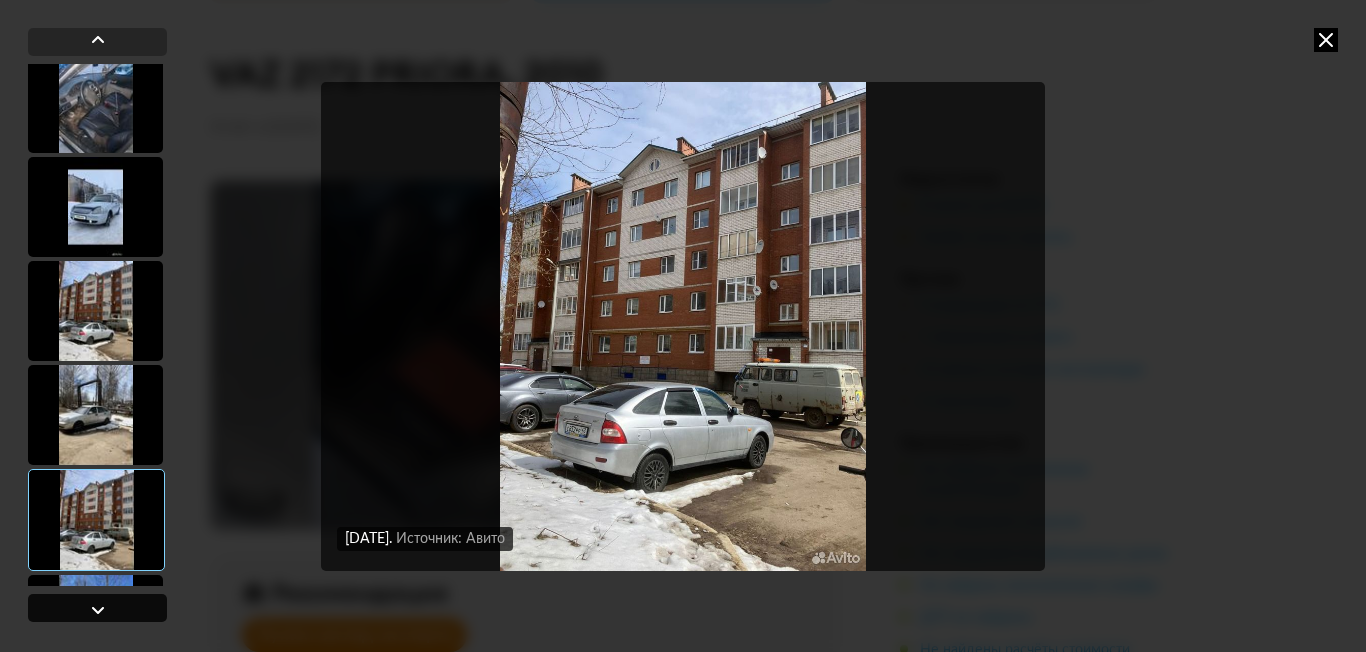 click at bounding box center (97, 608) 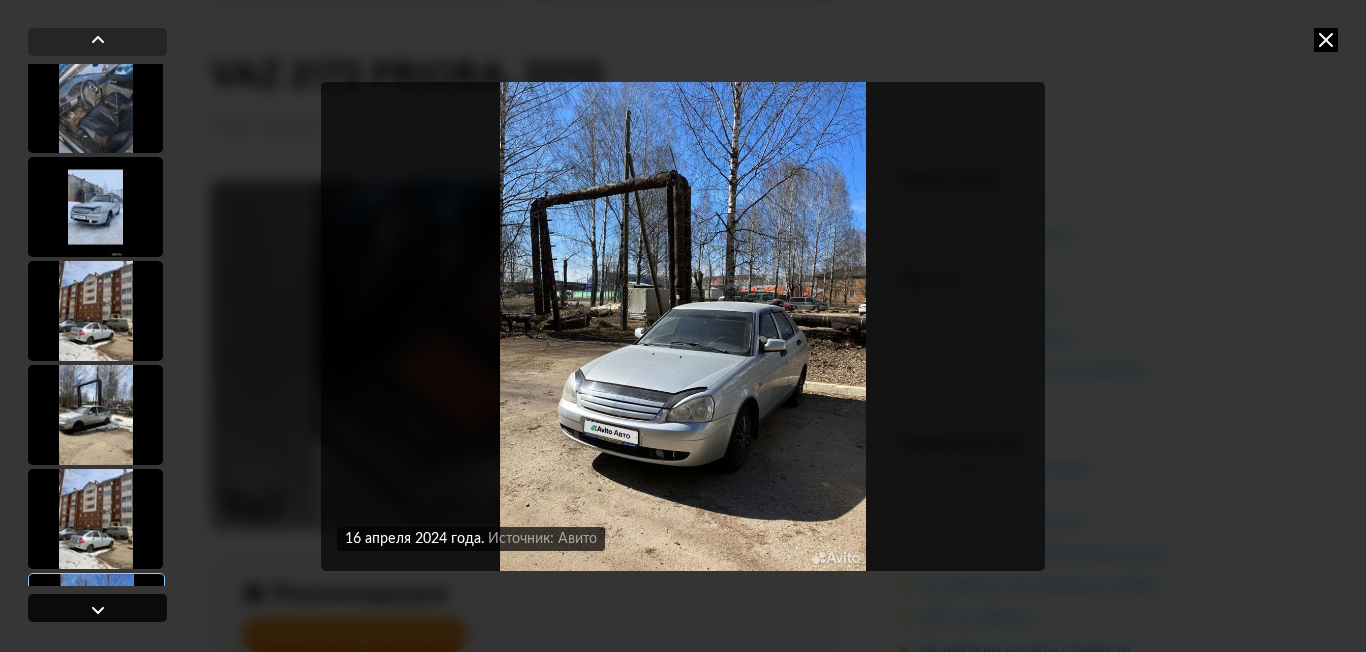 click at bounding box center [97, 608] 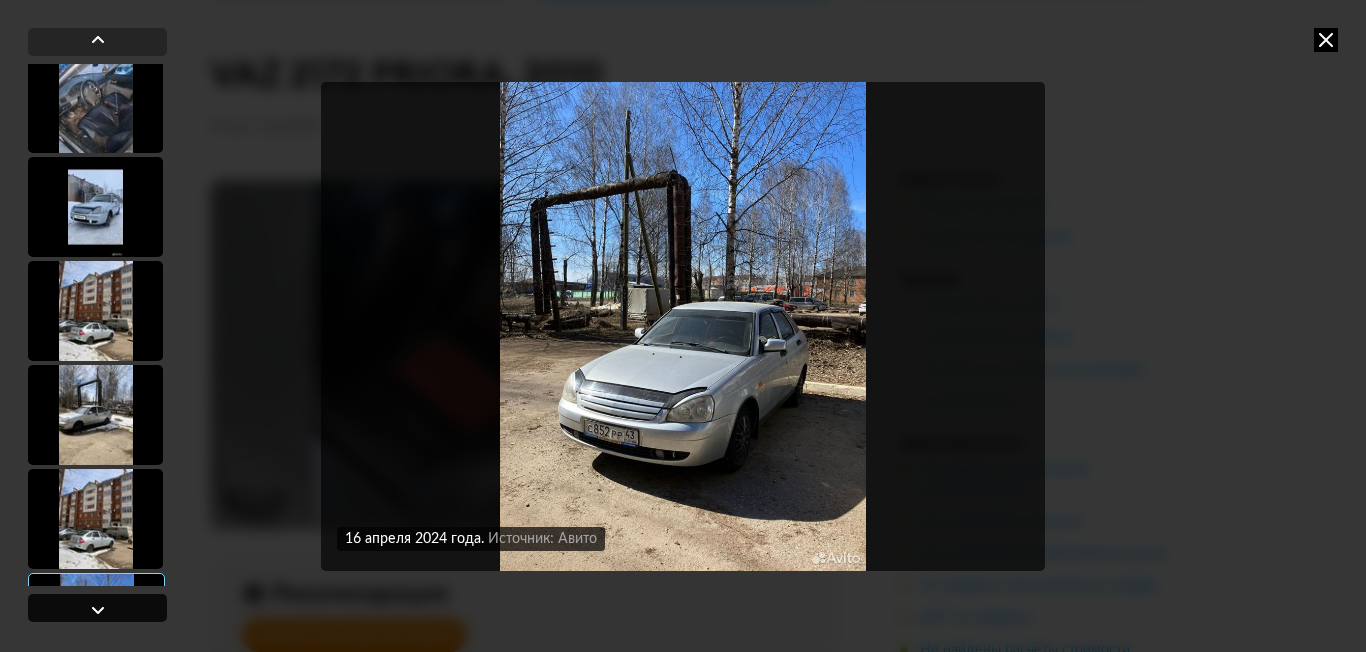 scroll, scrollTop: 1133, scrollLeft: 0, axis: vertical 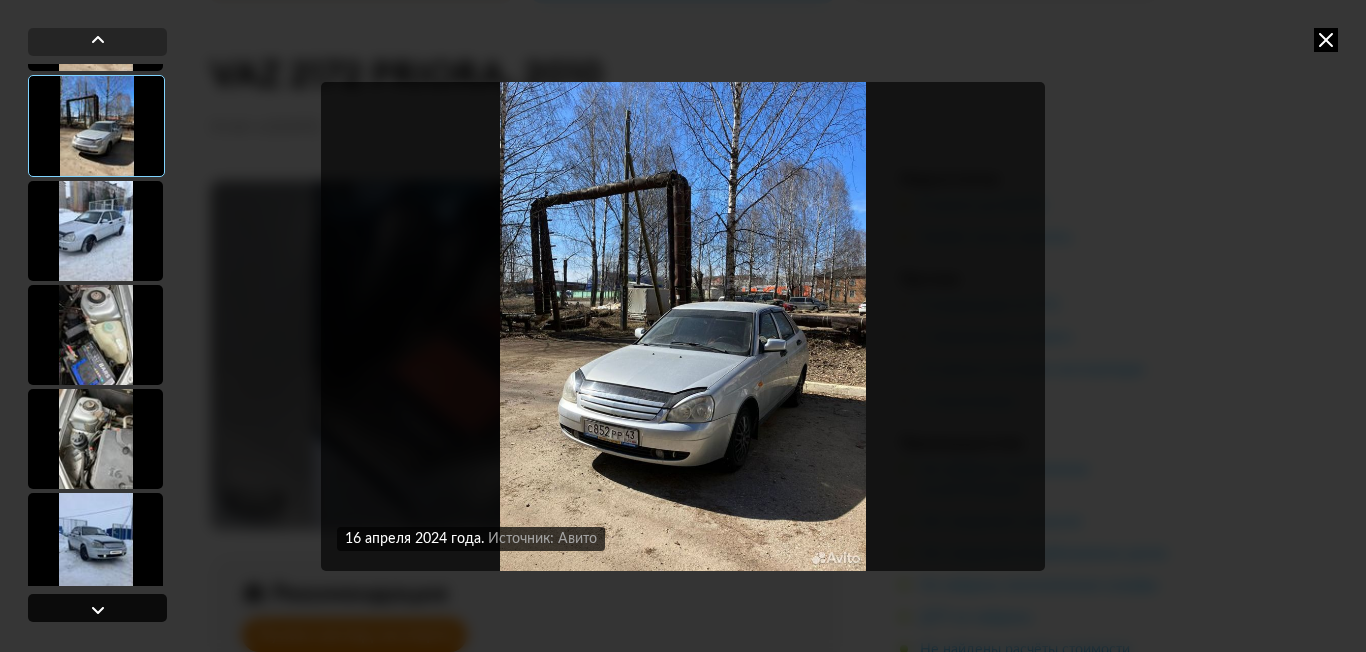 click at bounding box center [97, 608] 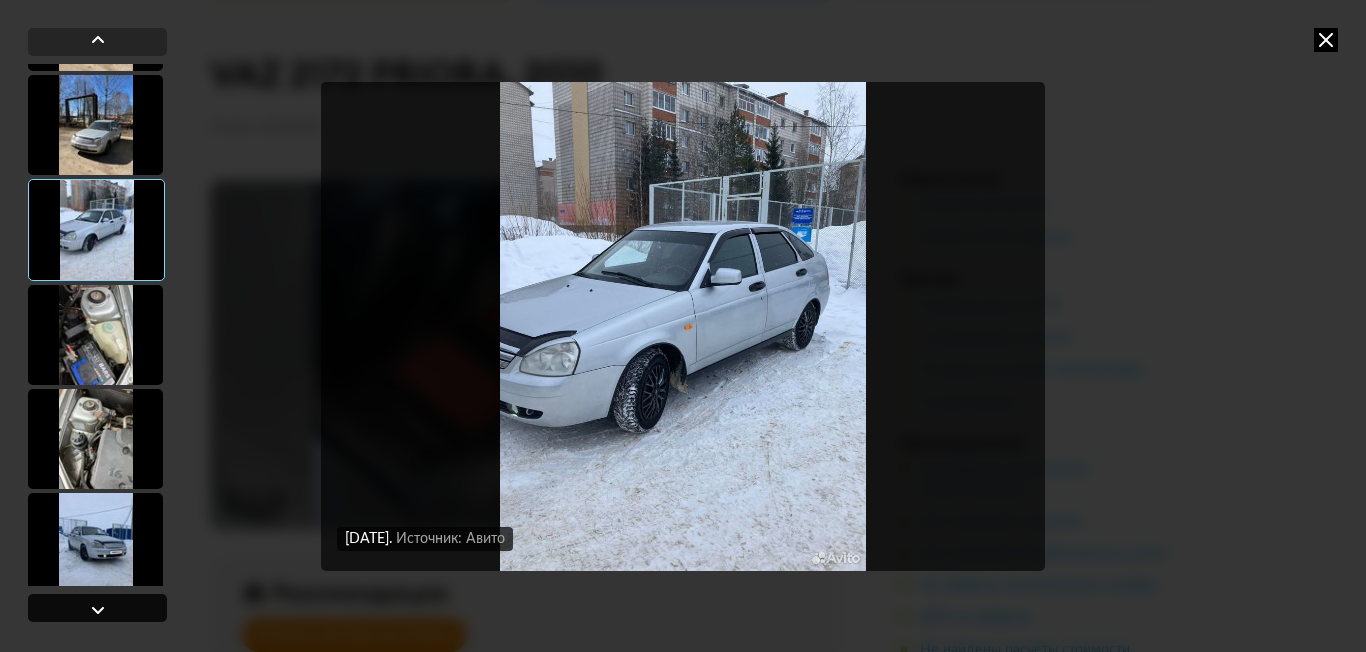click at bounding box center [97, 608] 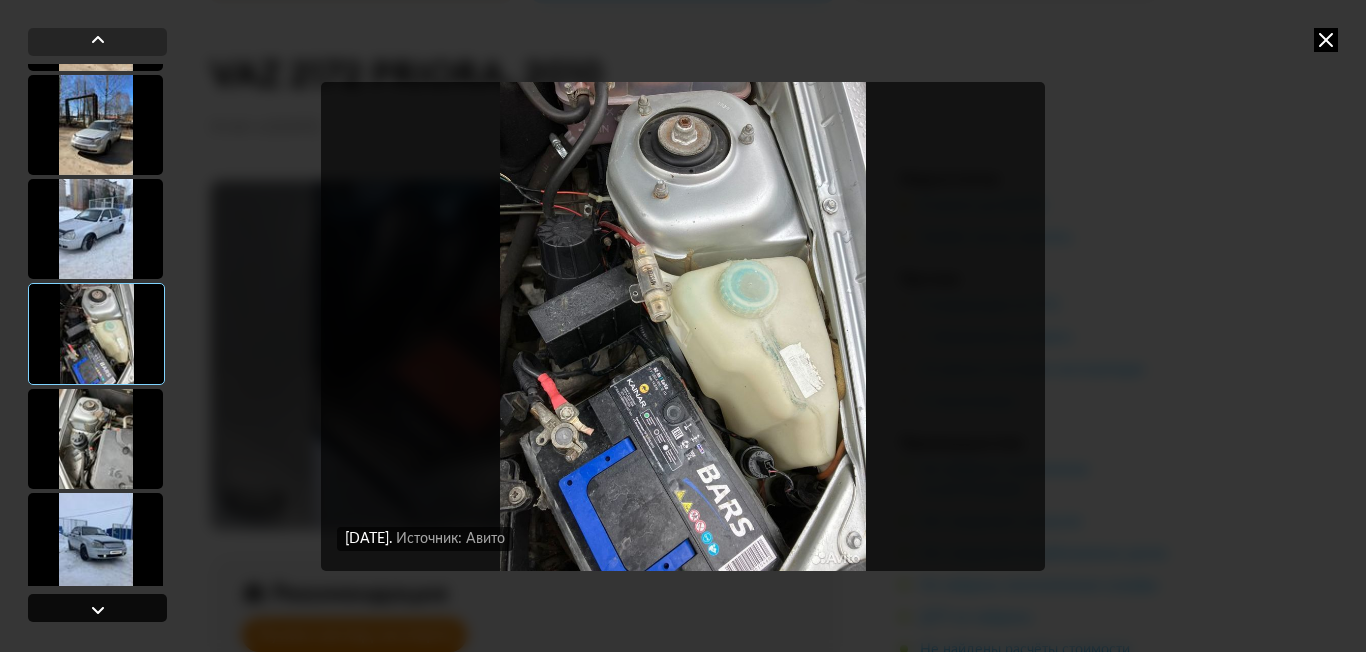 click at bounding box center [97, 608] 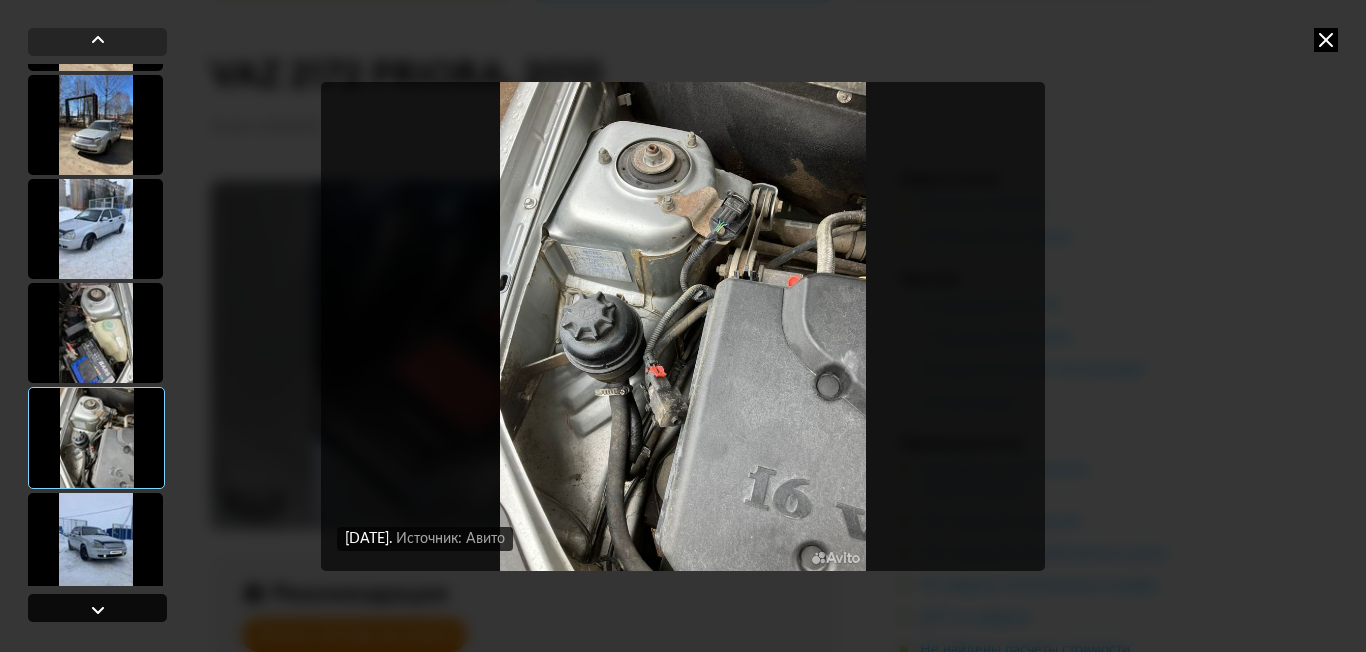 click at bounding box center [97, 608] 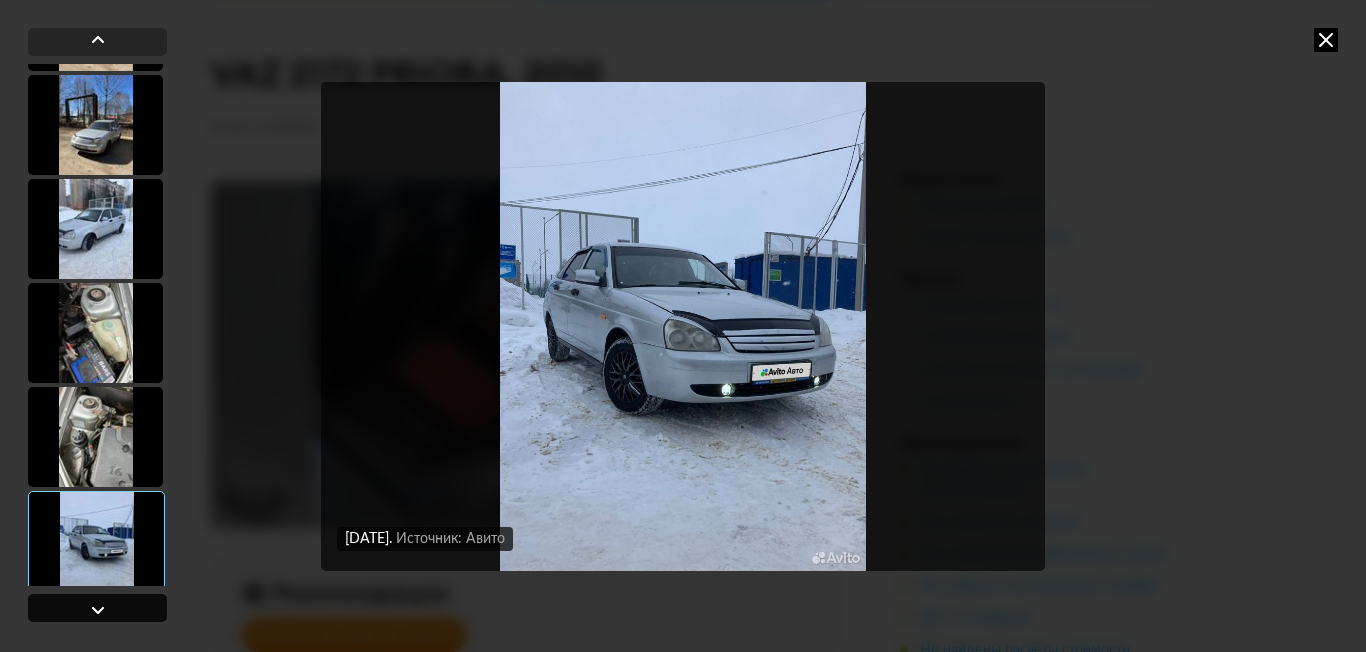 click at bounding box center [97, 608] 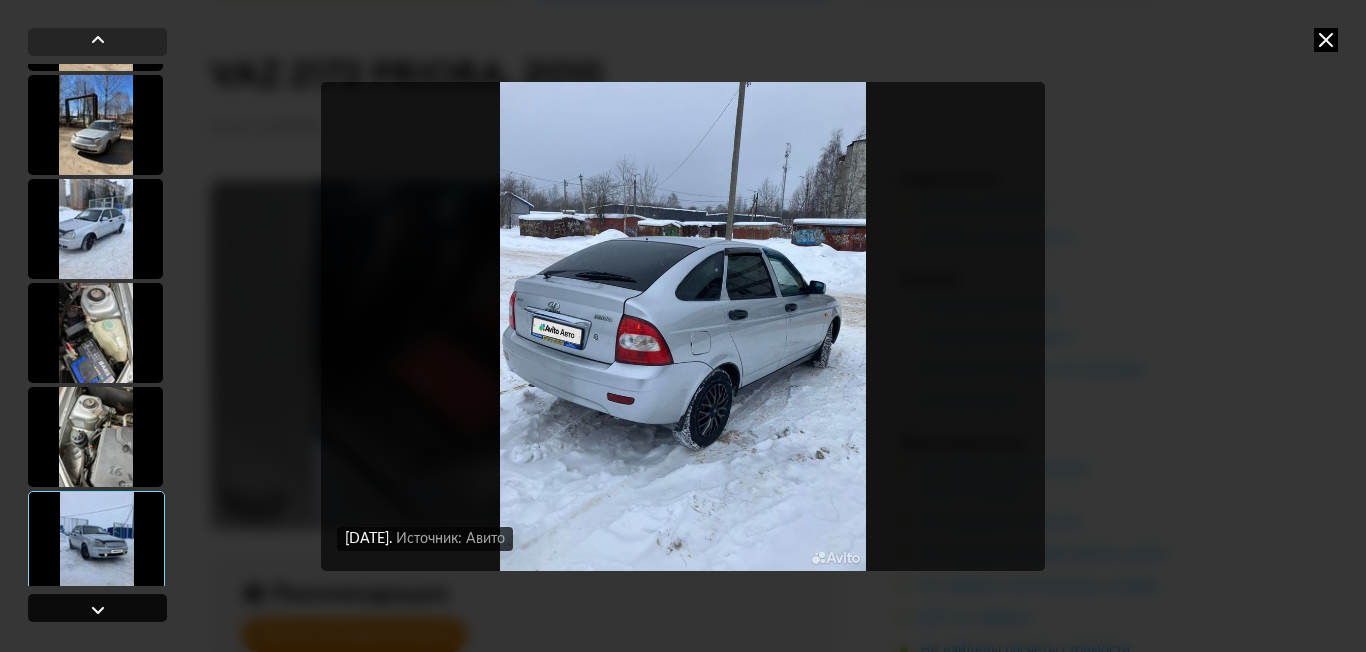 scroll, scrollTop: 1633, scrollLeft: 0, axis: vertical 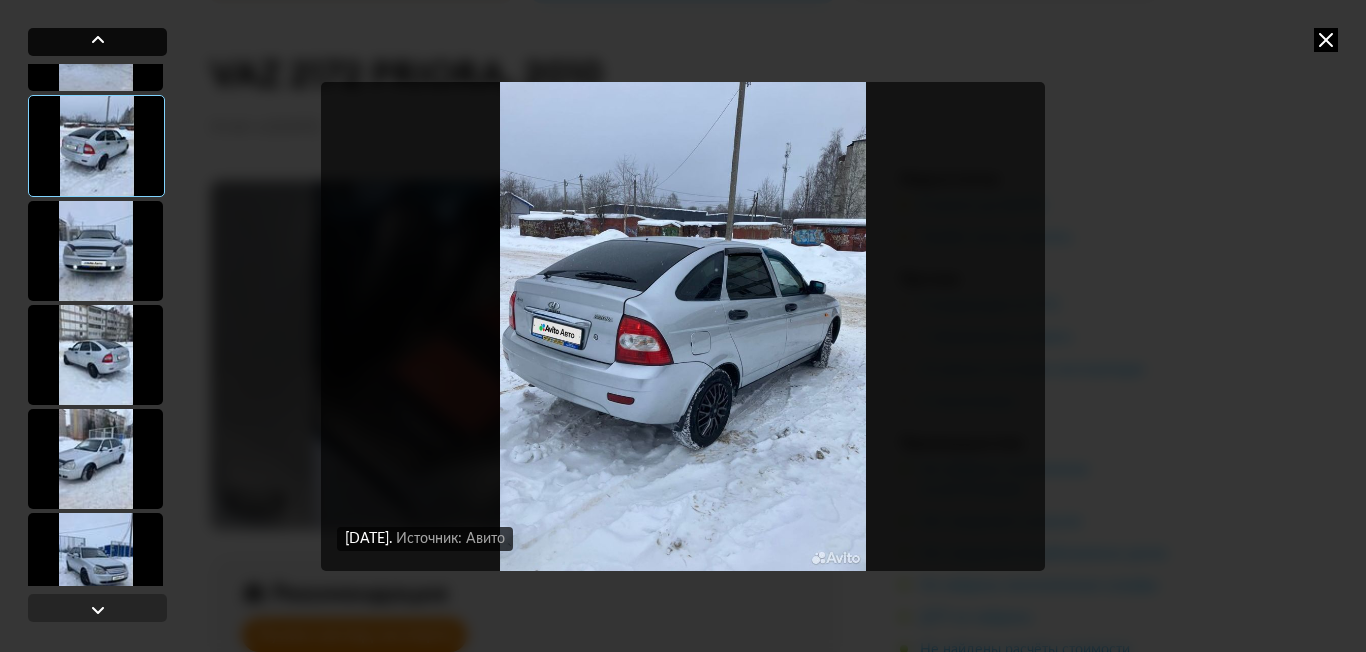 click at bounding box center (98, 40) 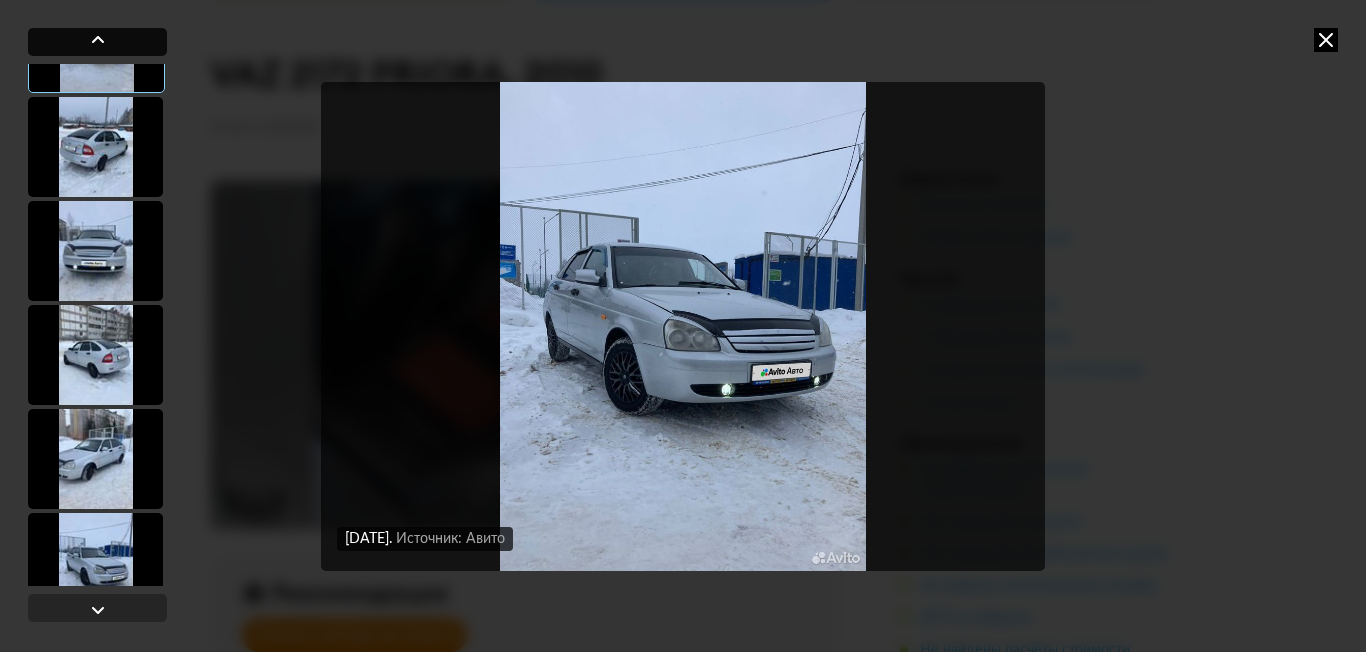 click at bounding box center (98, 40) 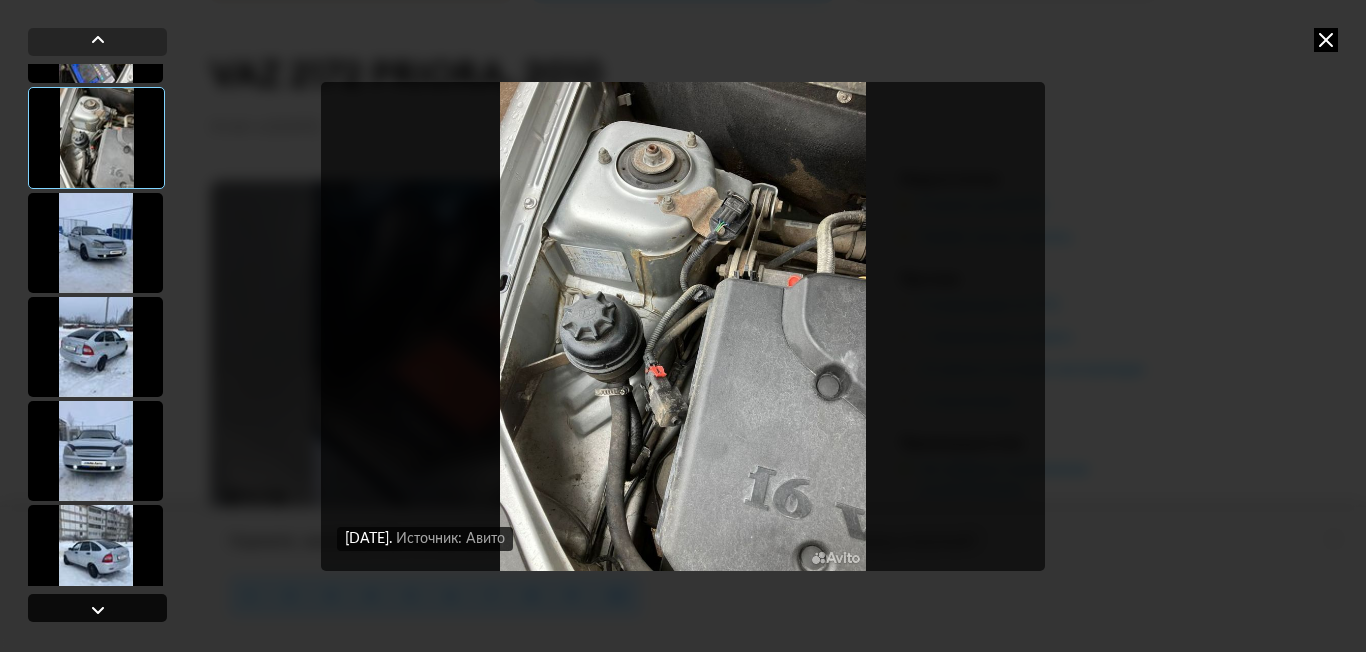 click at bounding box center (98, 610) 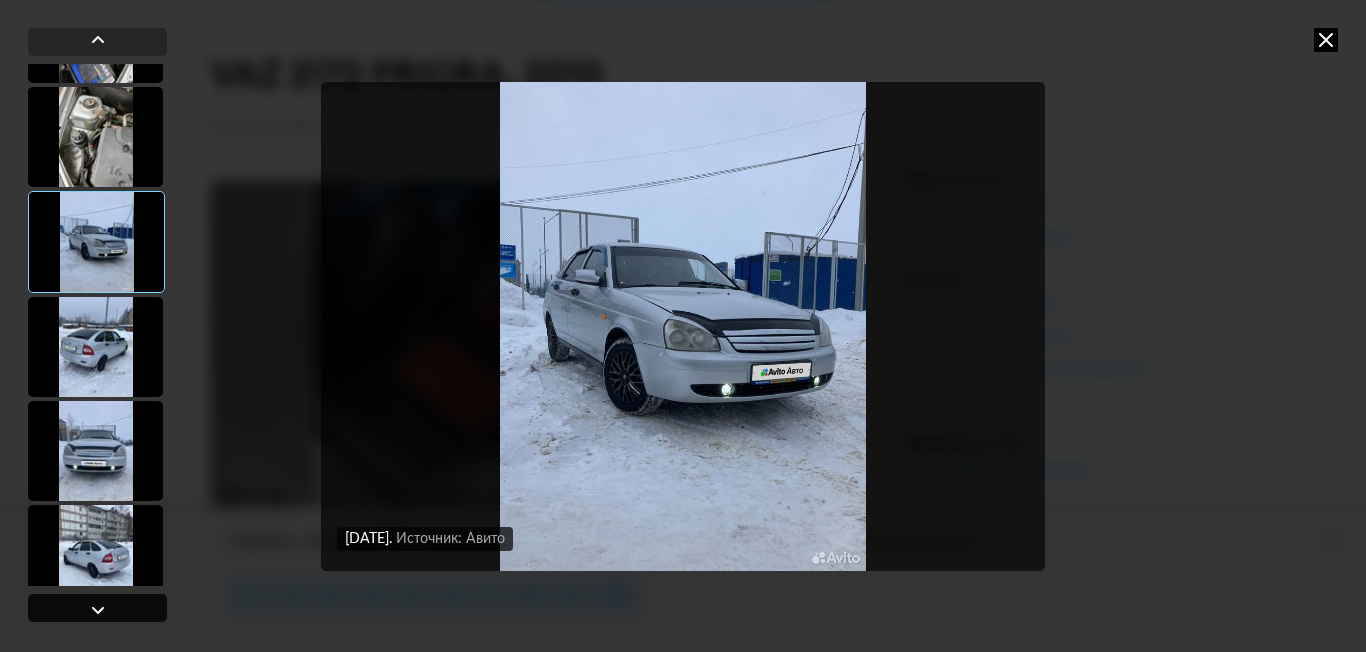click at bounding box center [98, 610] 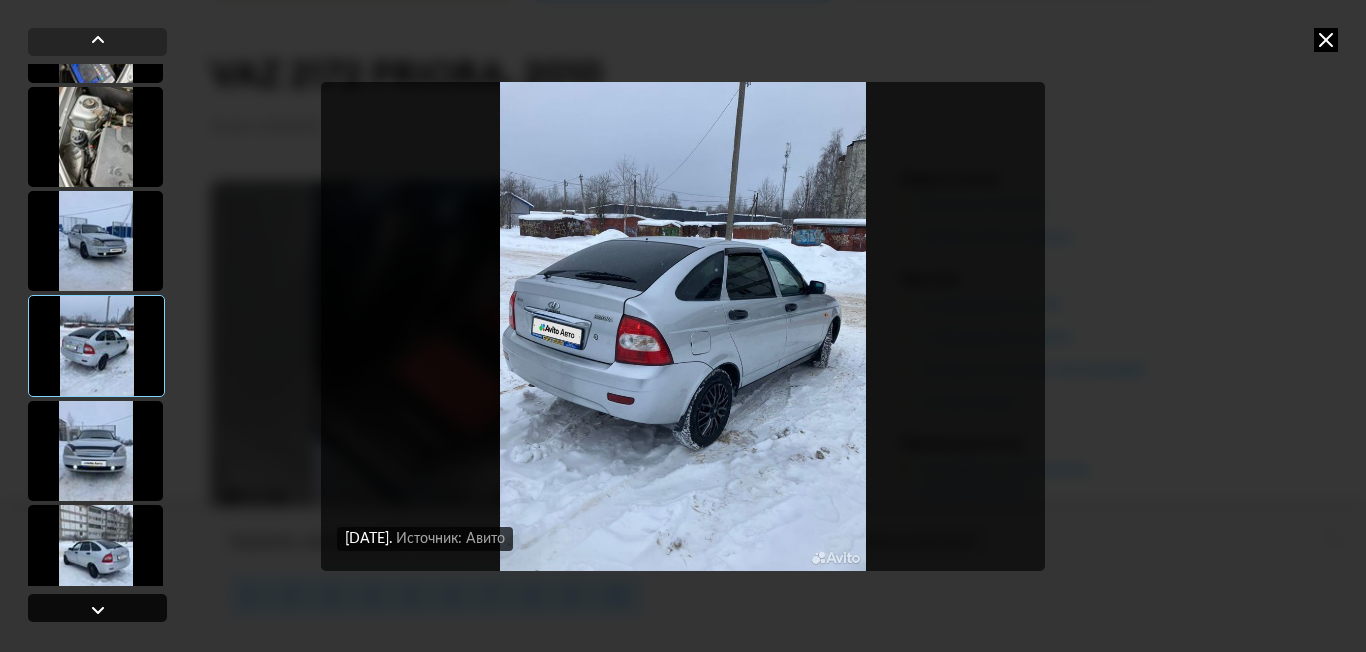 click at bounding box center [98, 610] 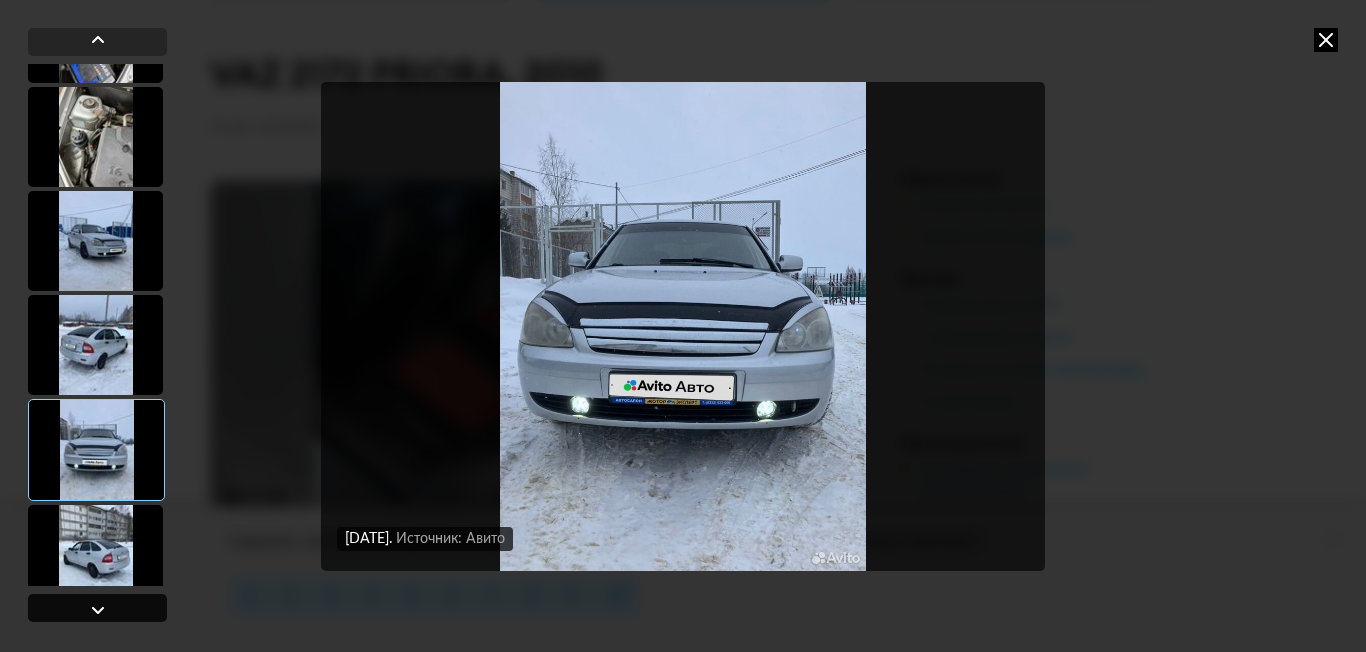 click at bounding box center (98, 610) 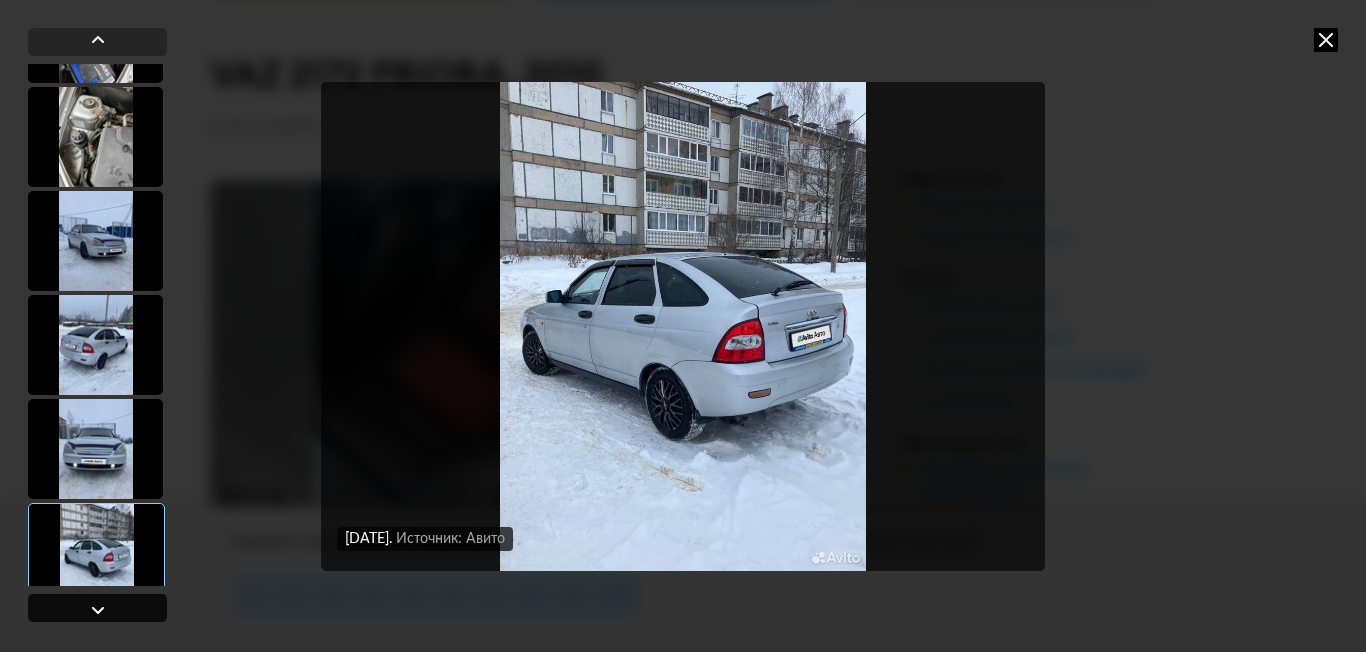 click at bounding box center (98, 610) 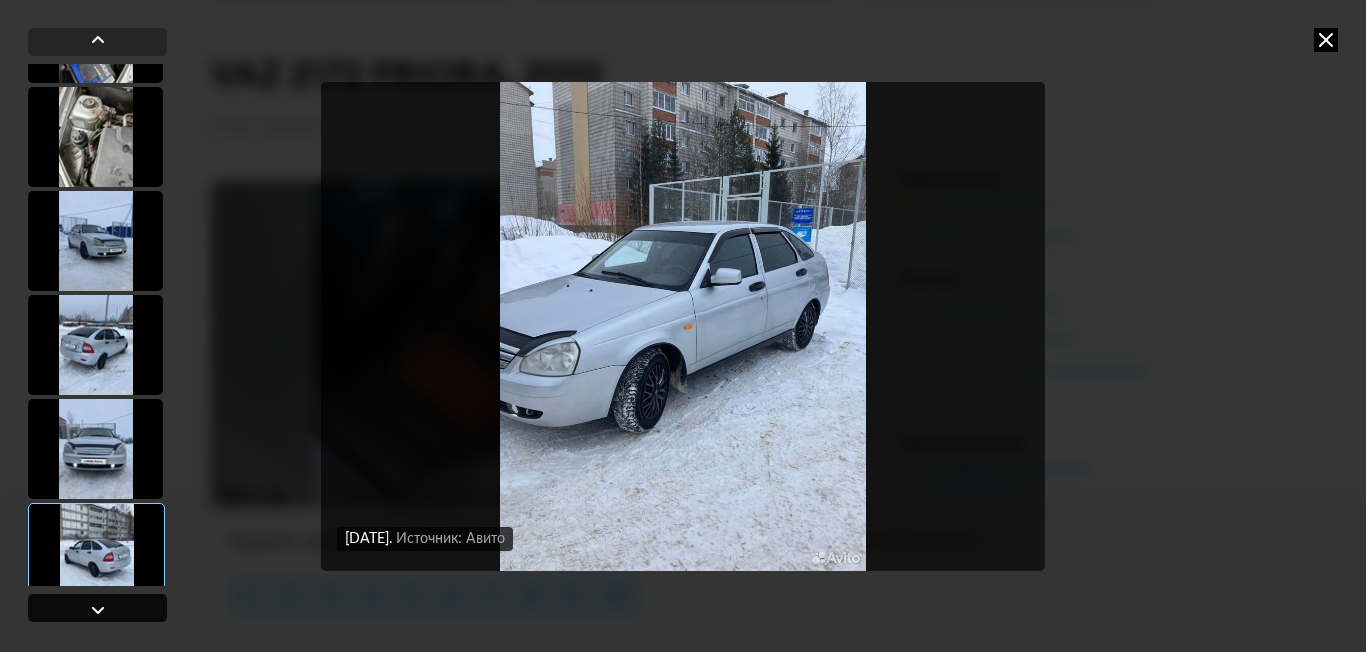 scroll, scrollTop: 1933, scrollLeft: 0, axis: vertical 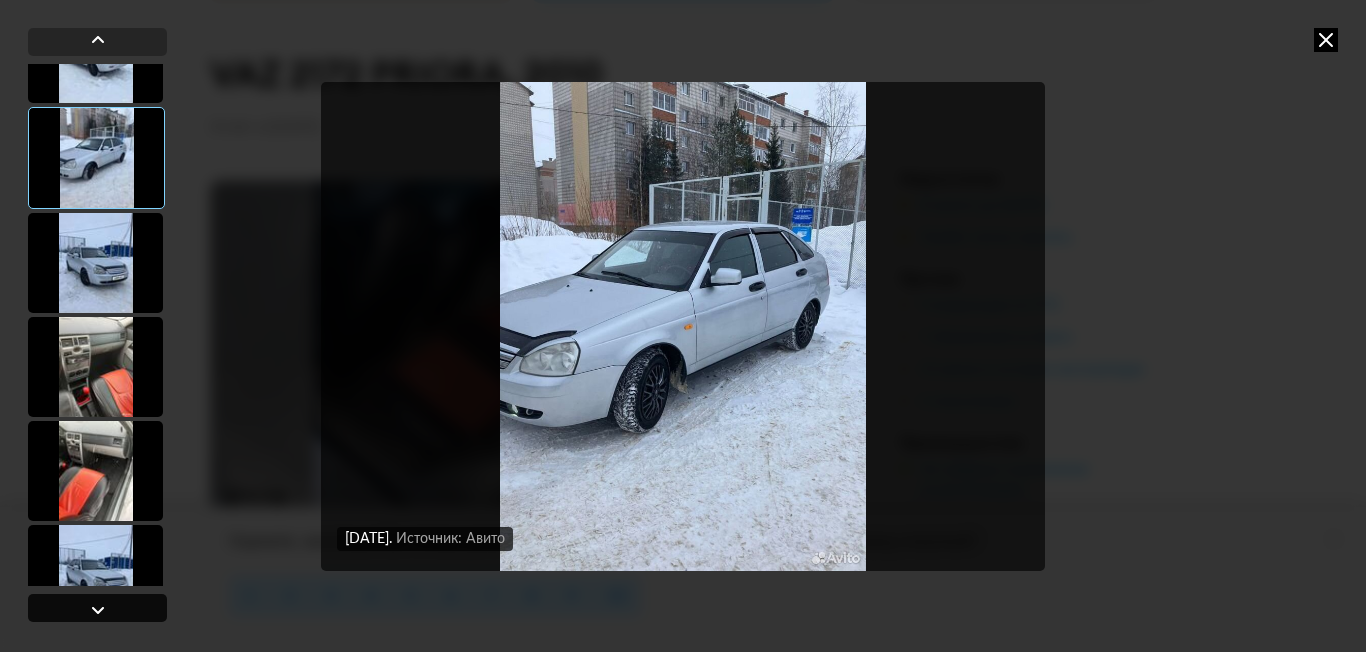 click at bounding box center (98, 610) 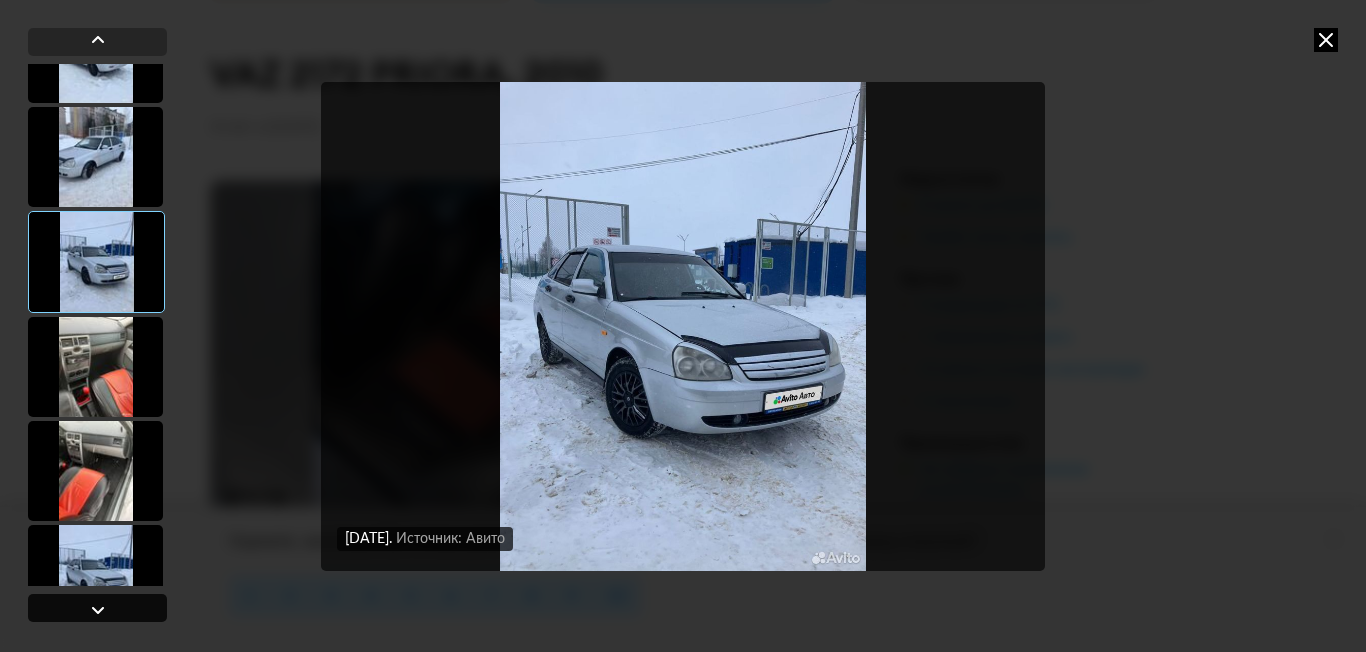 click at bounding box center [98, 610] 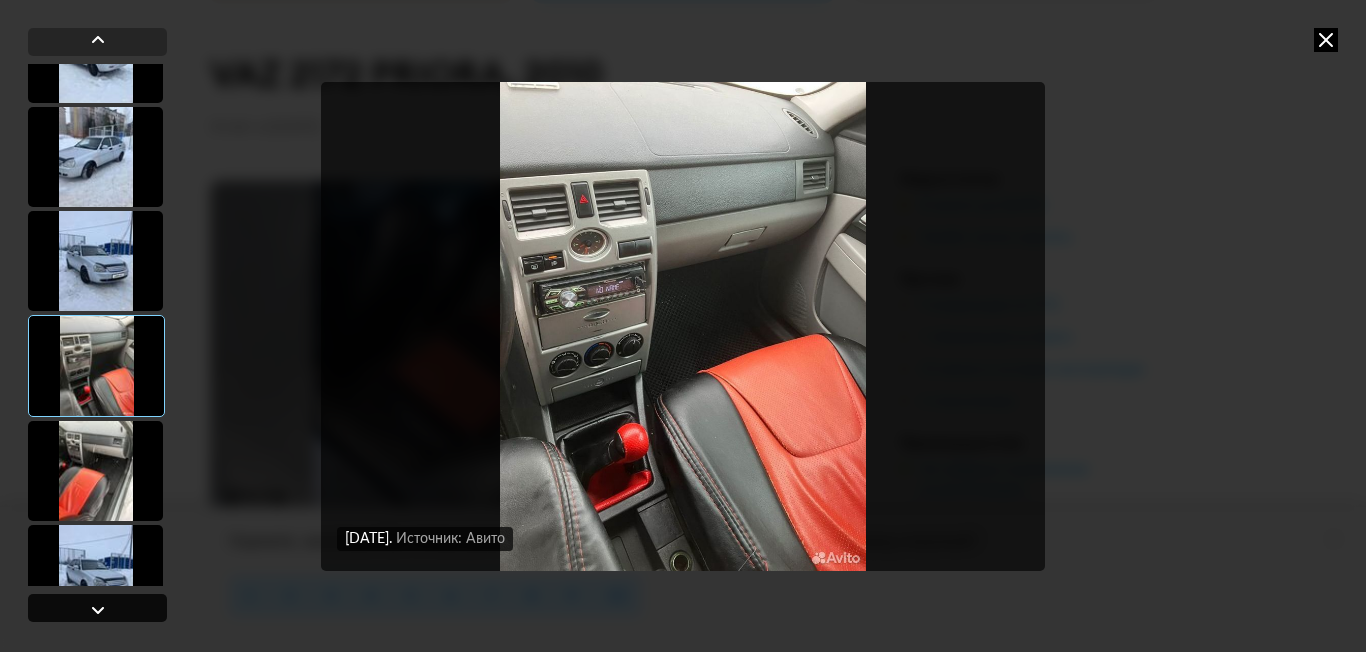 click at bounding box center [98, 610] 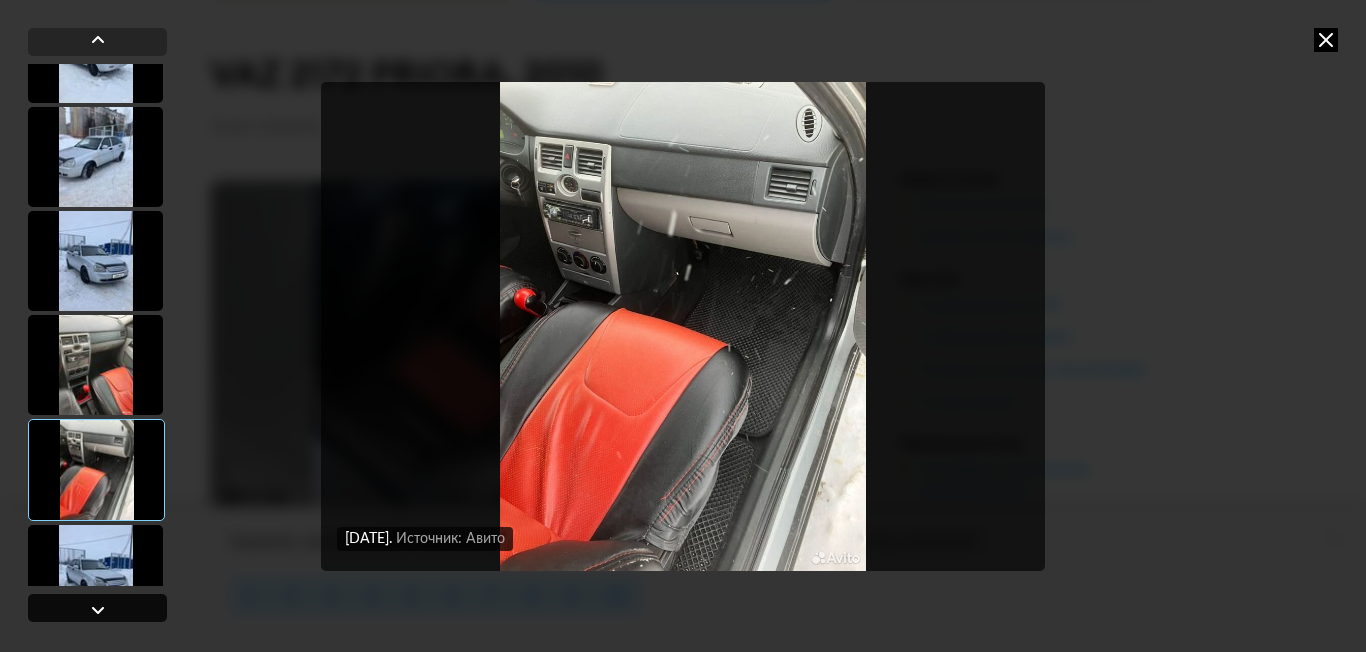 click at bounding box center [98, 610] 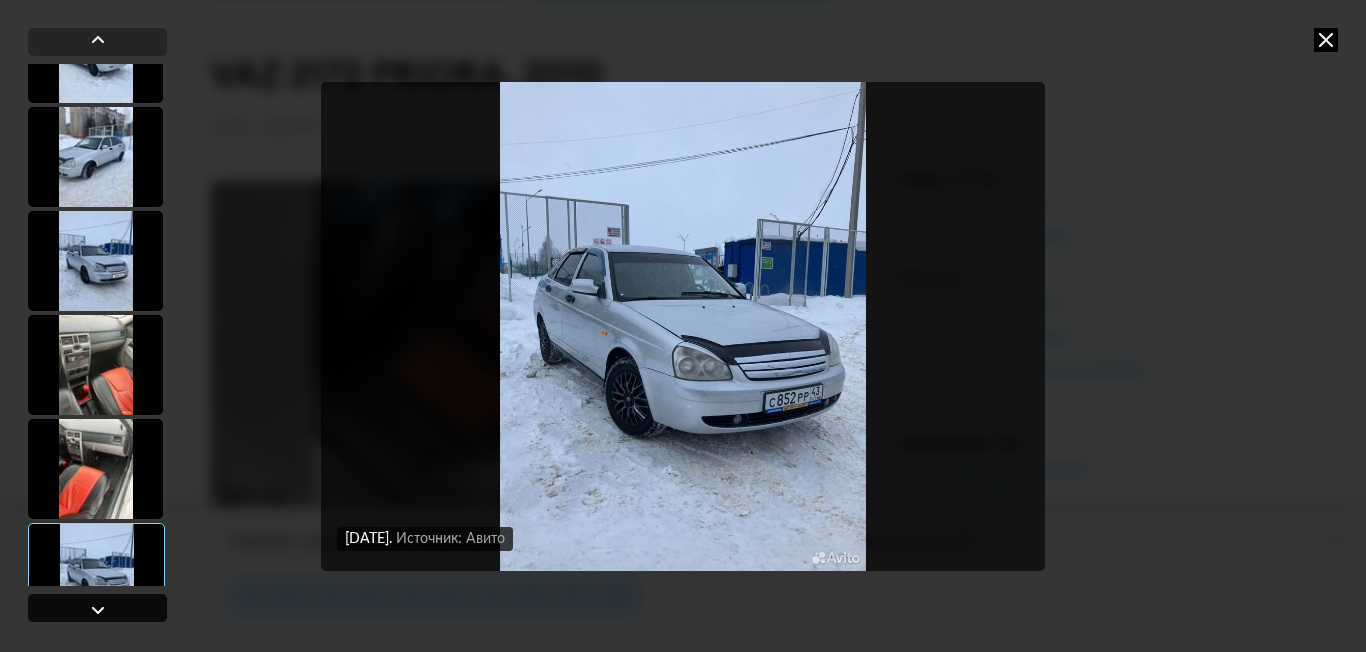 click at bounding box center [98, 610] 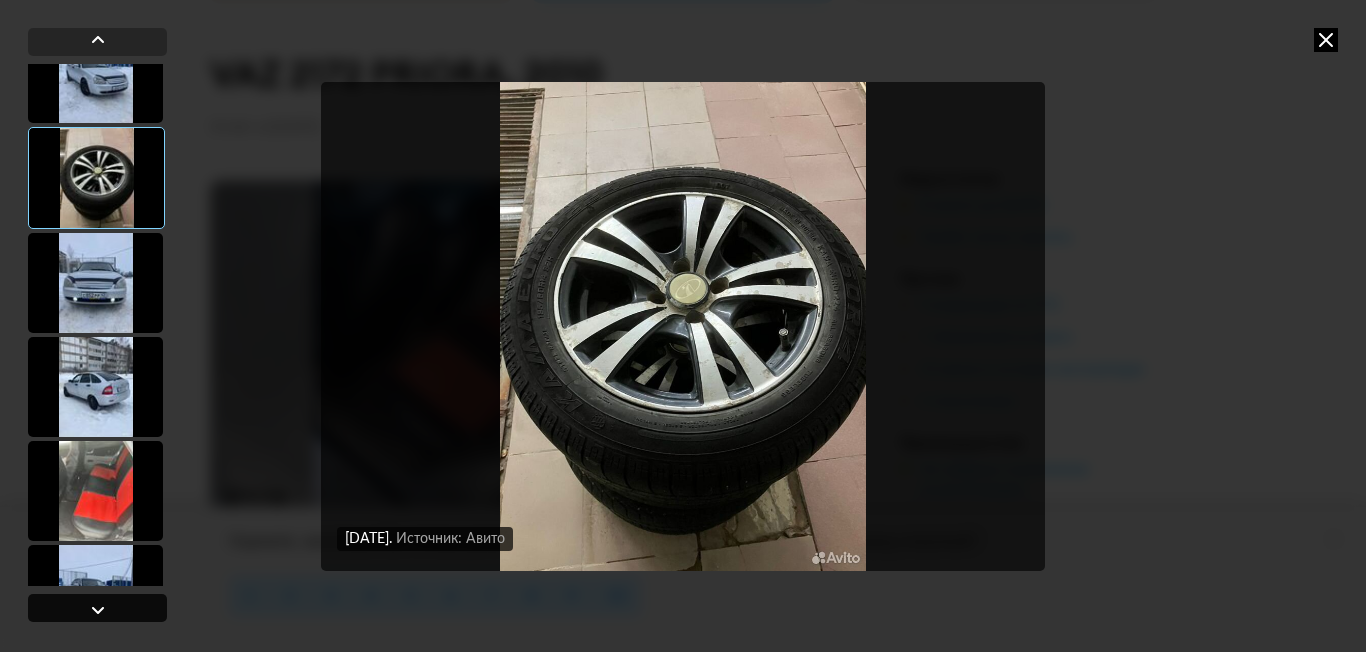 click at bounding box center (98, 610) 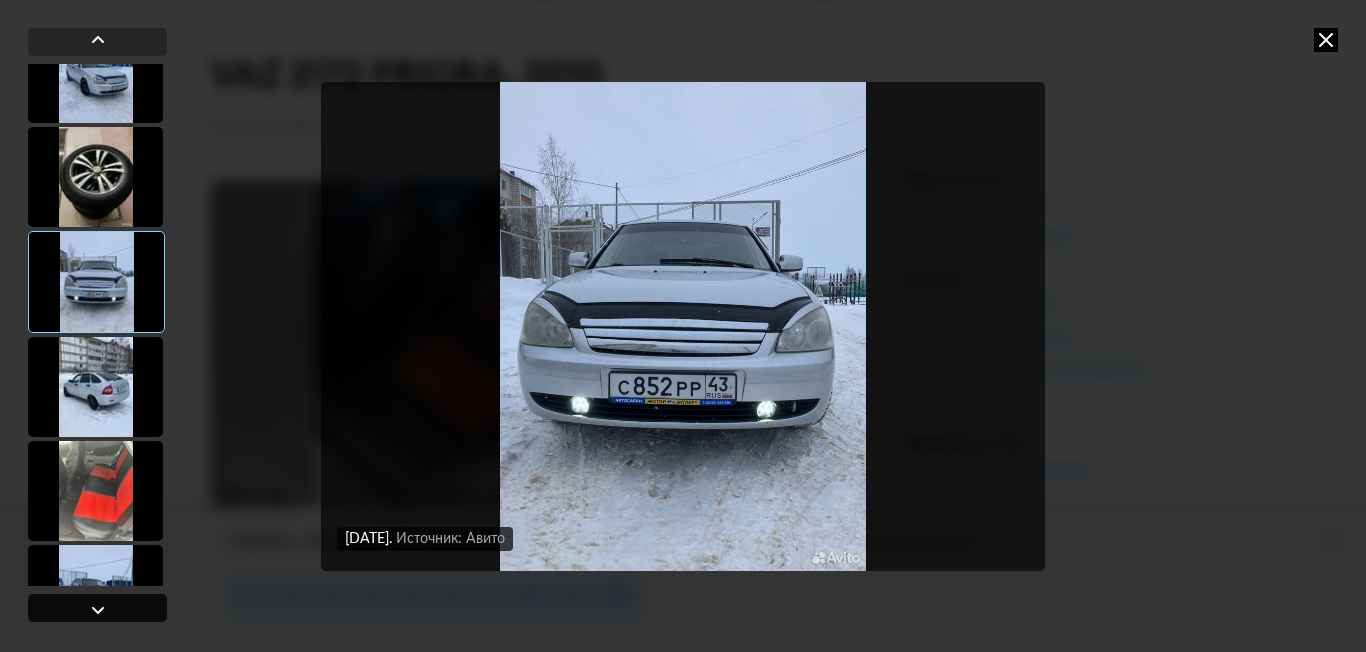 click at bounding box center (98, 610) 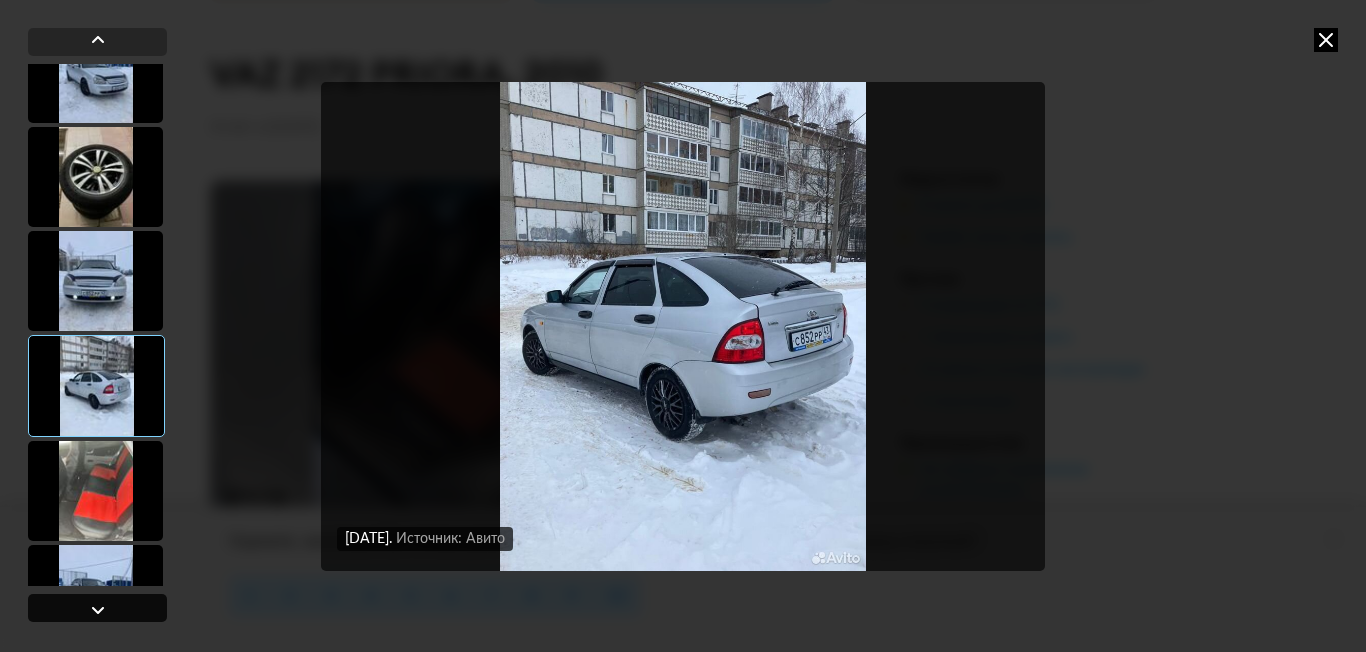 click at bounding box center [98, 610] 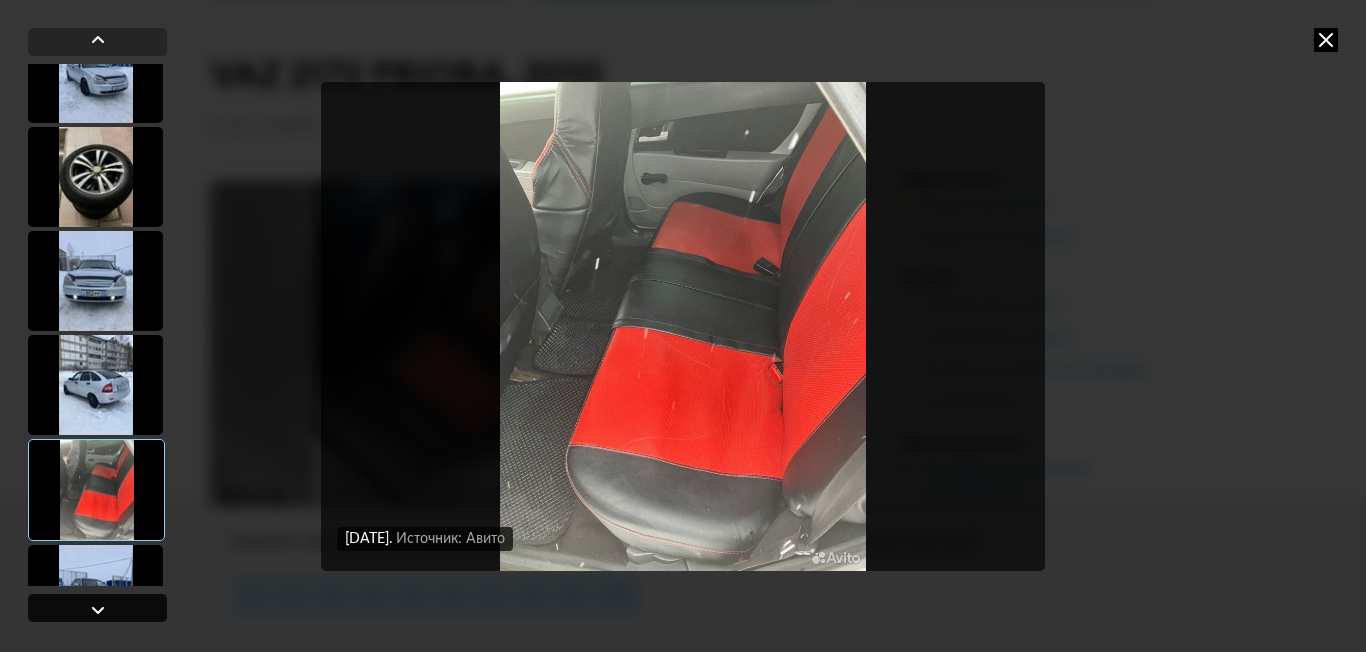 click at bounding box center (98, 610) 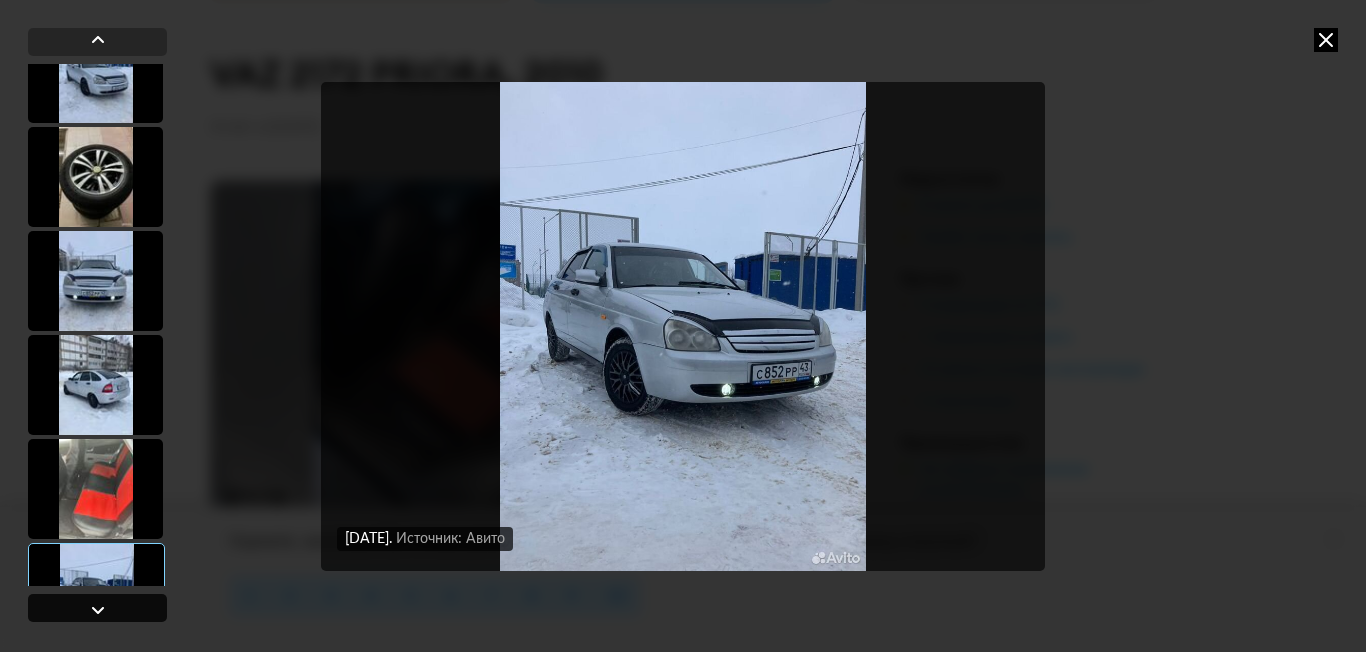click at bounding box center (98, 610) 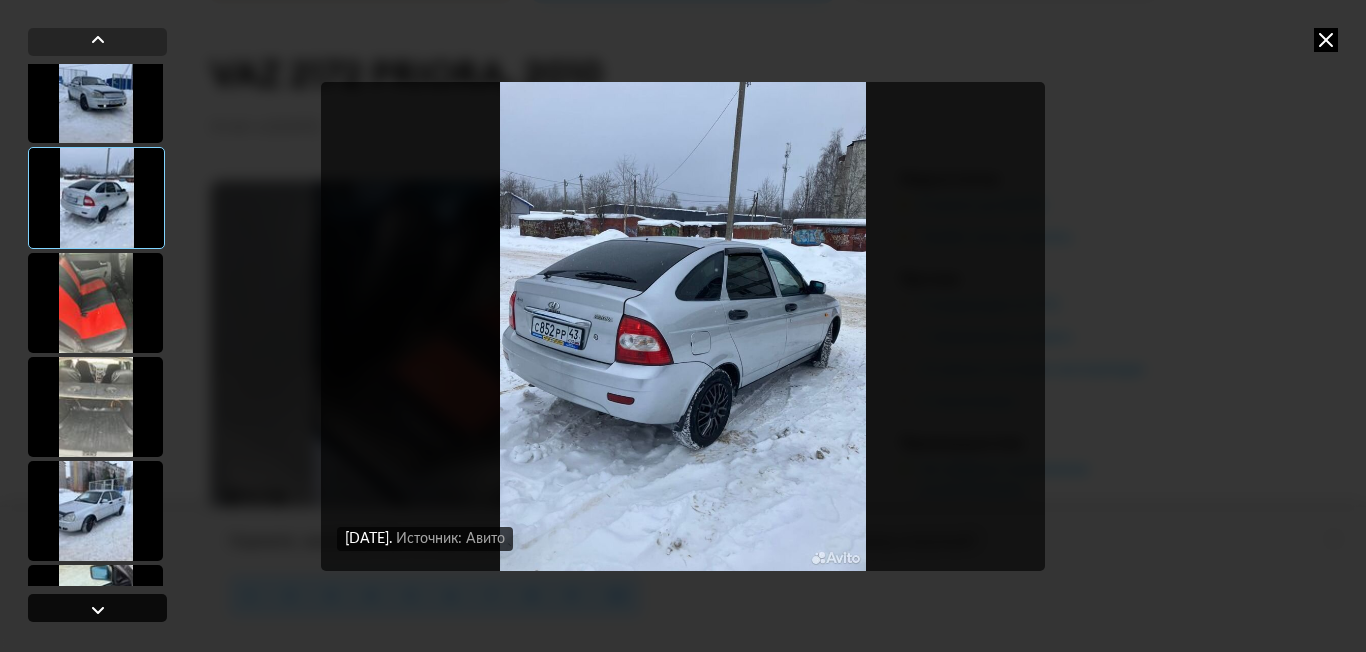 click at bounding box center [98, 610] 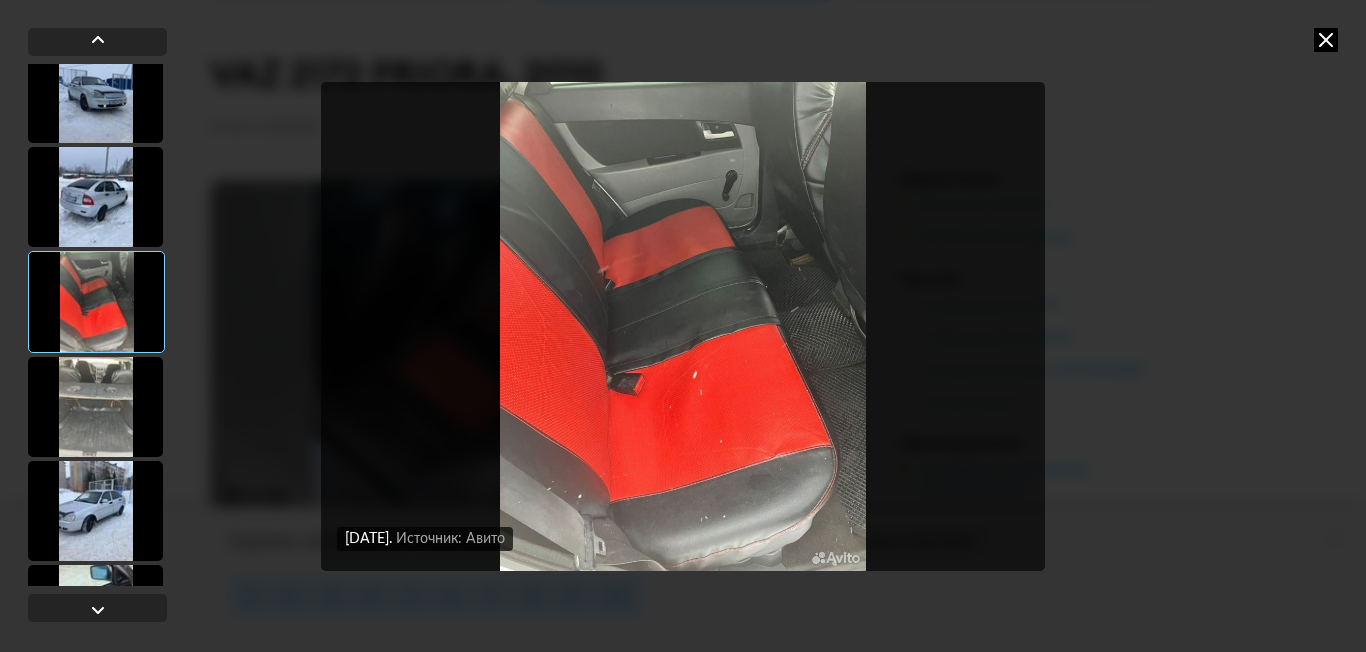 click at bounding box center (95, 197) 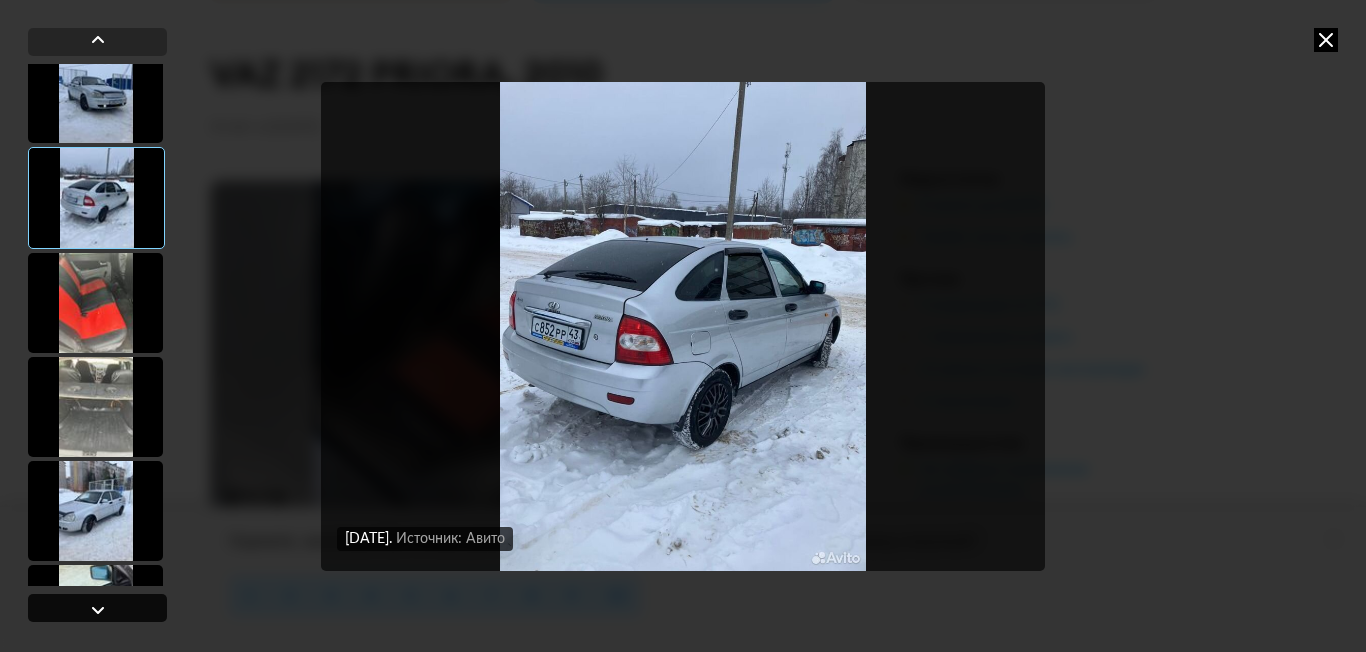 click at bounding box center [98, 610] 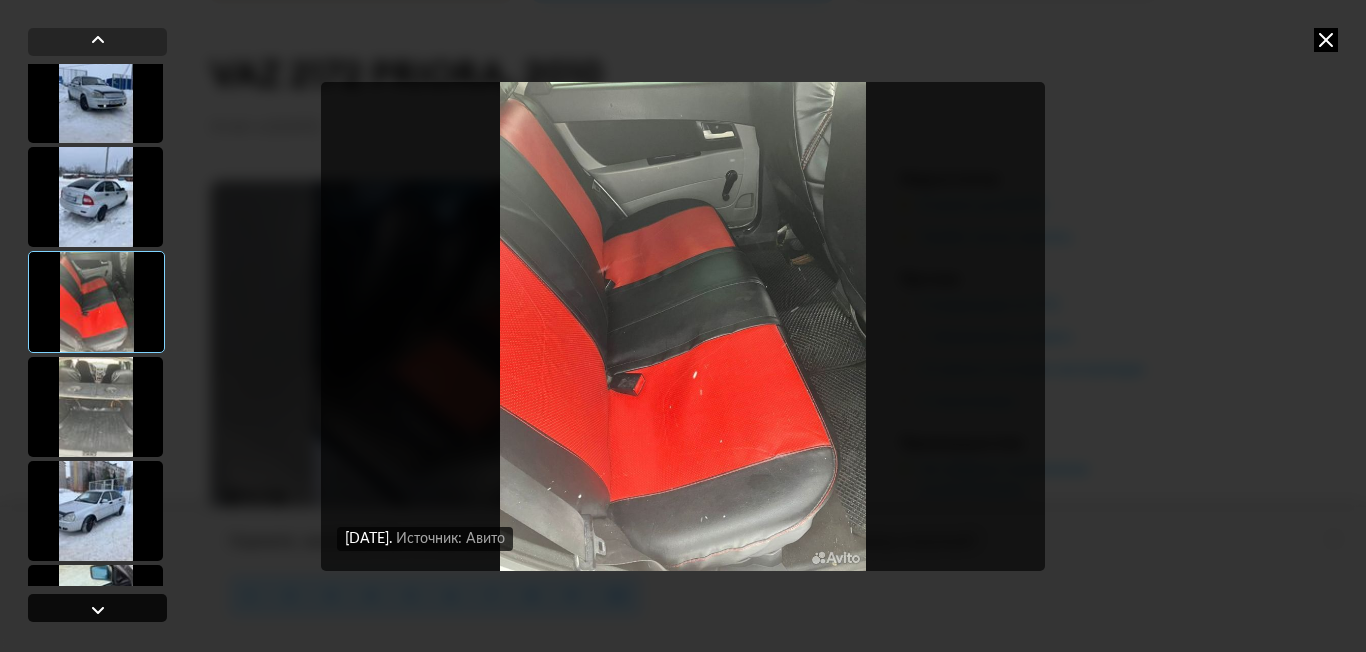 click at bounding box center [97, 608] 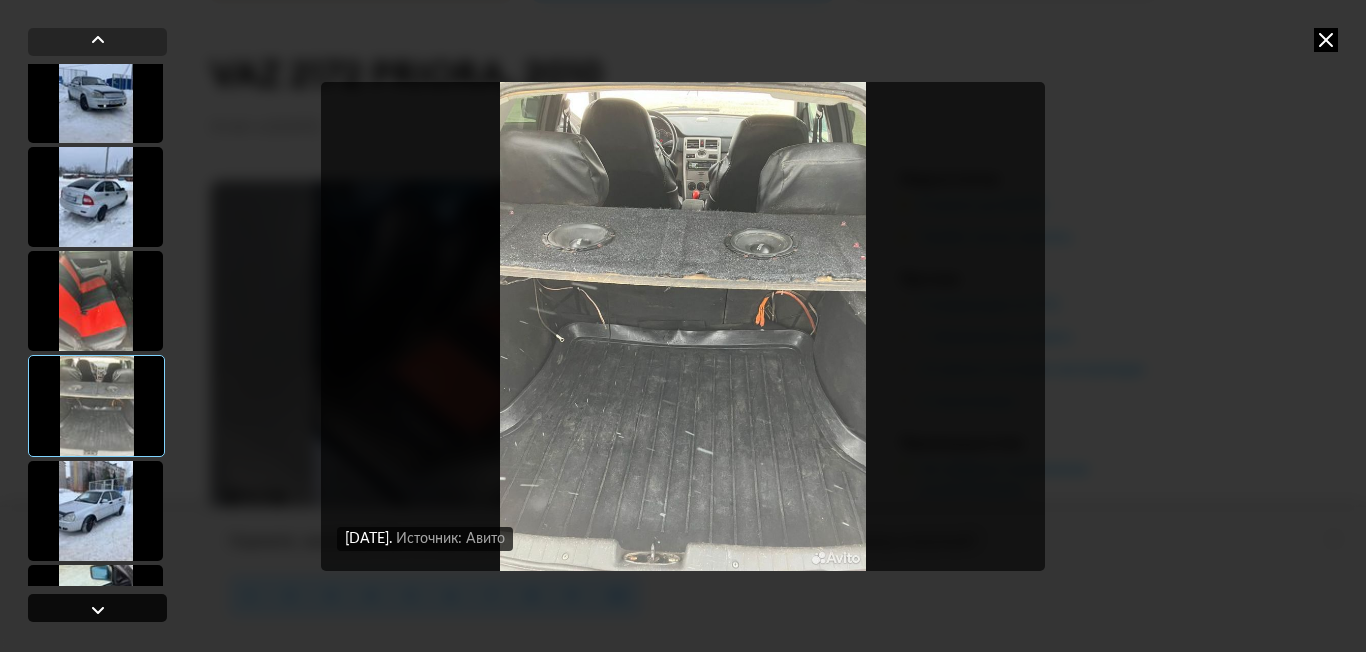 click at bounding box center [97, 608] 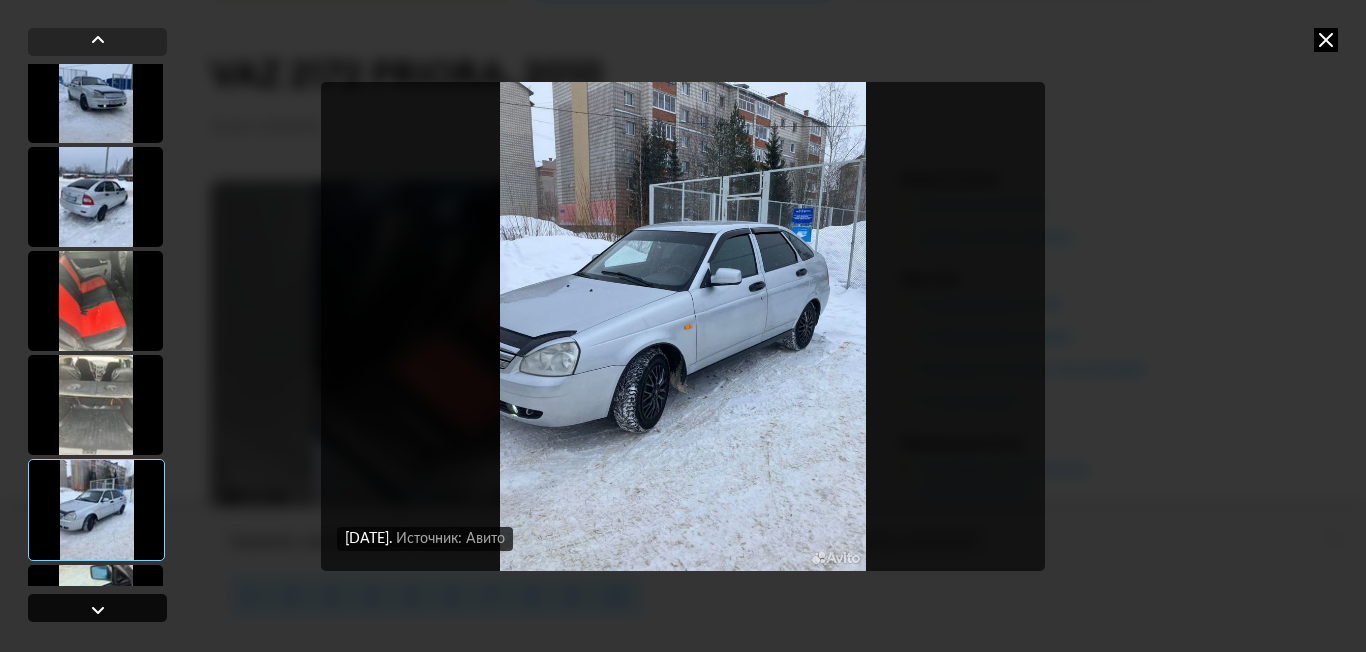 click at bounding box center (97, 608) 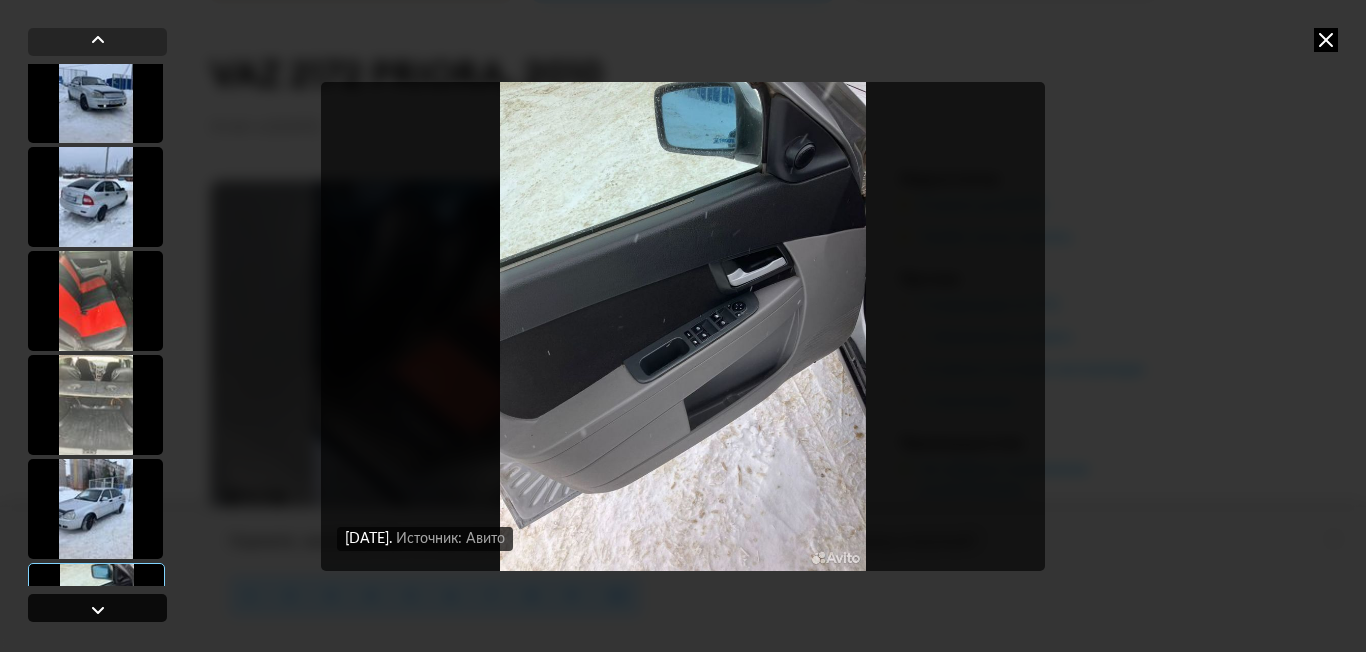 click at bounding box center [97, 608] 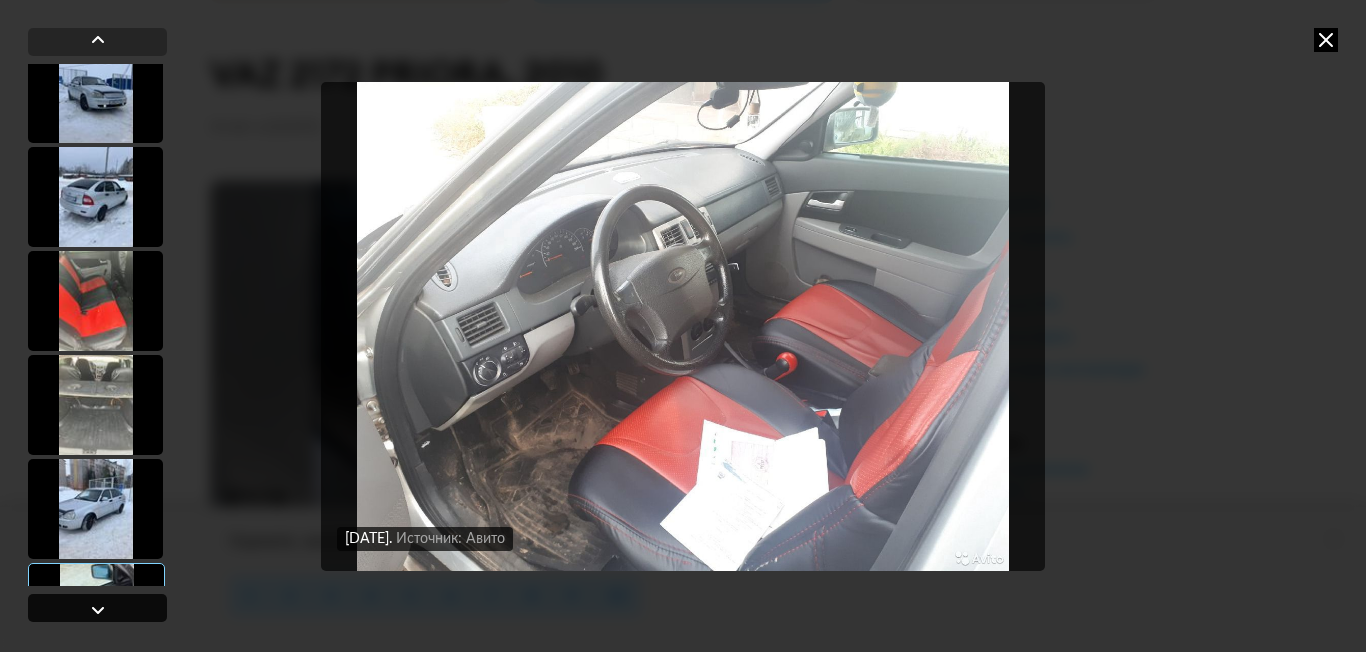 scroll, scrollTop: 3433, scrollLeft: 0, axis: vertical 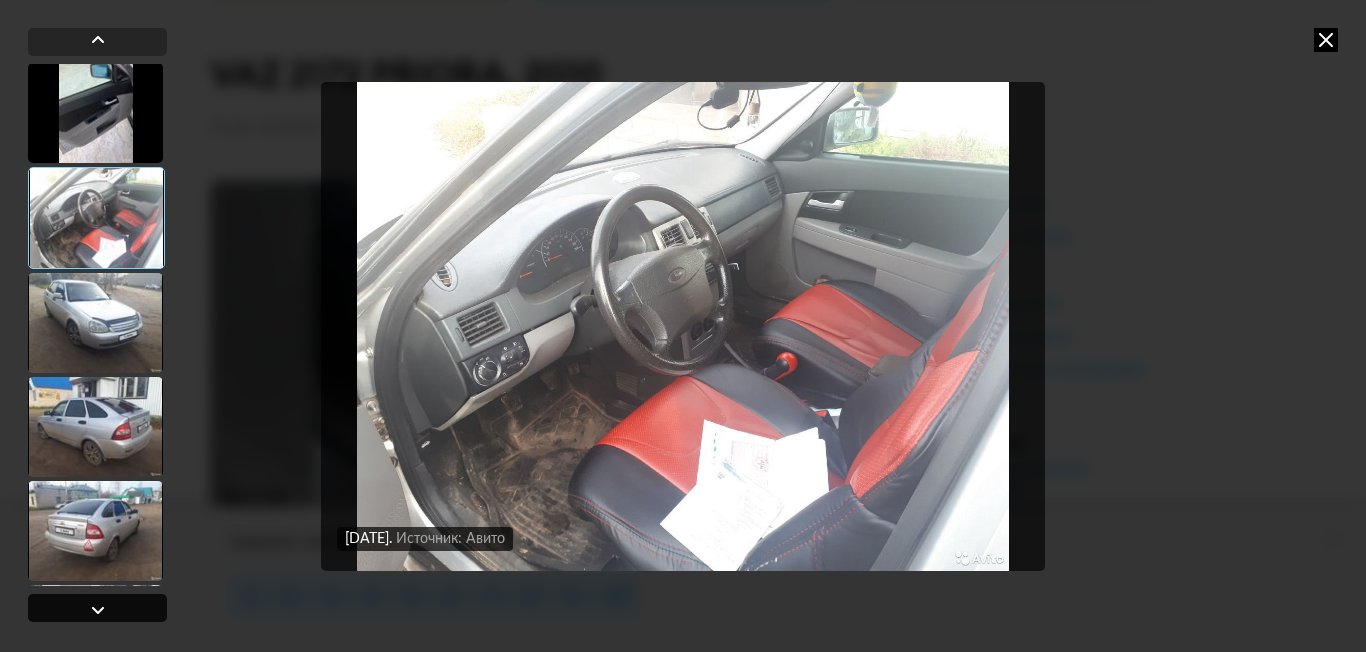 click at bounding box center [97, 608] 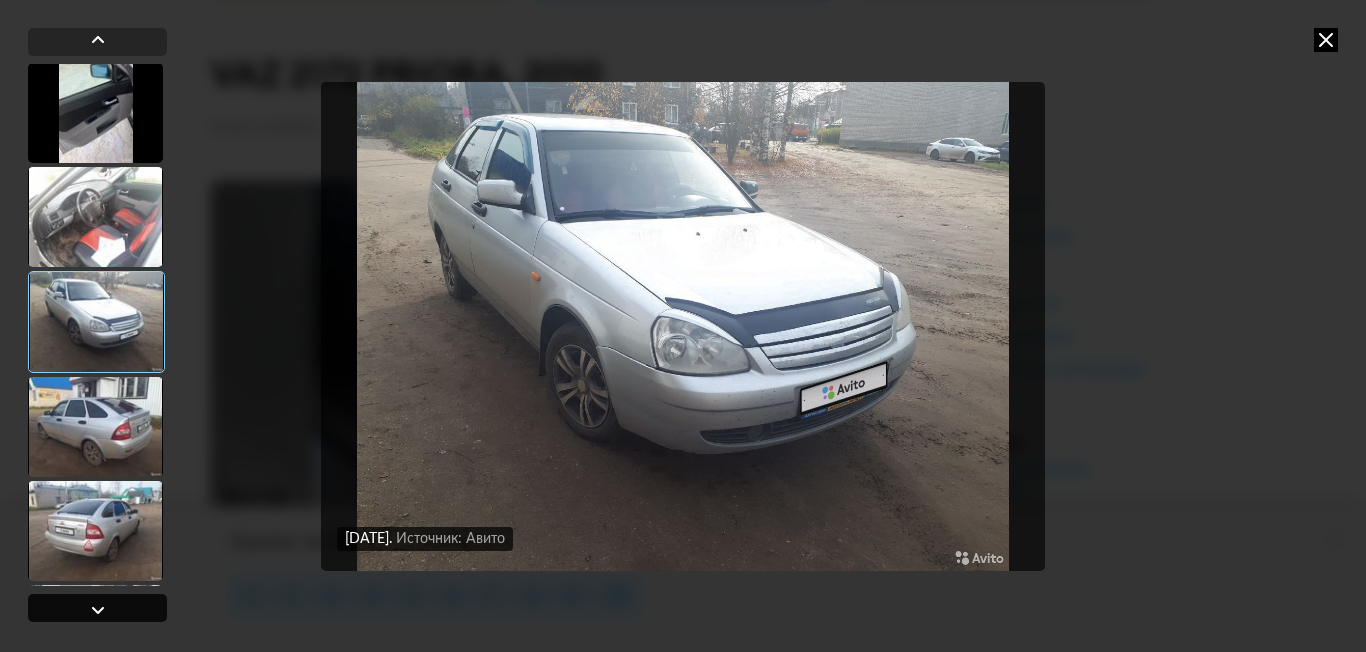 click at bounding box center (97, 608) 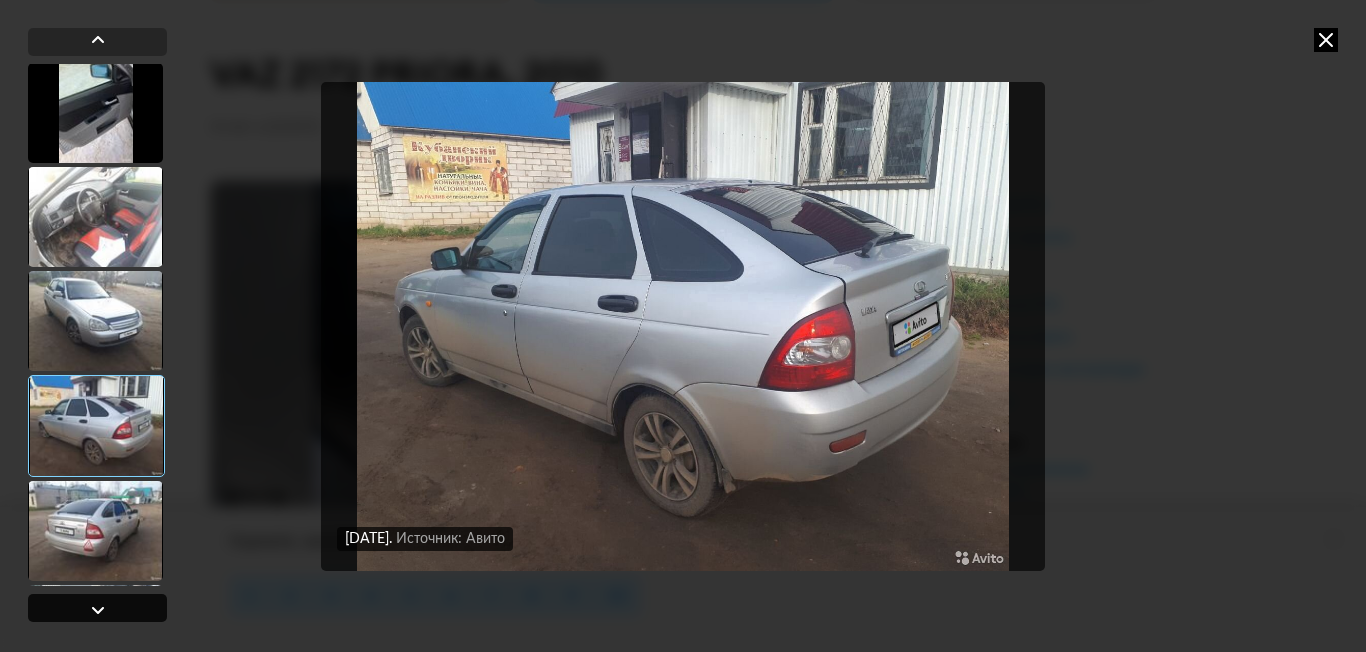 click at bounding box center [97, 608] 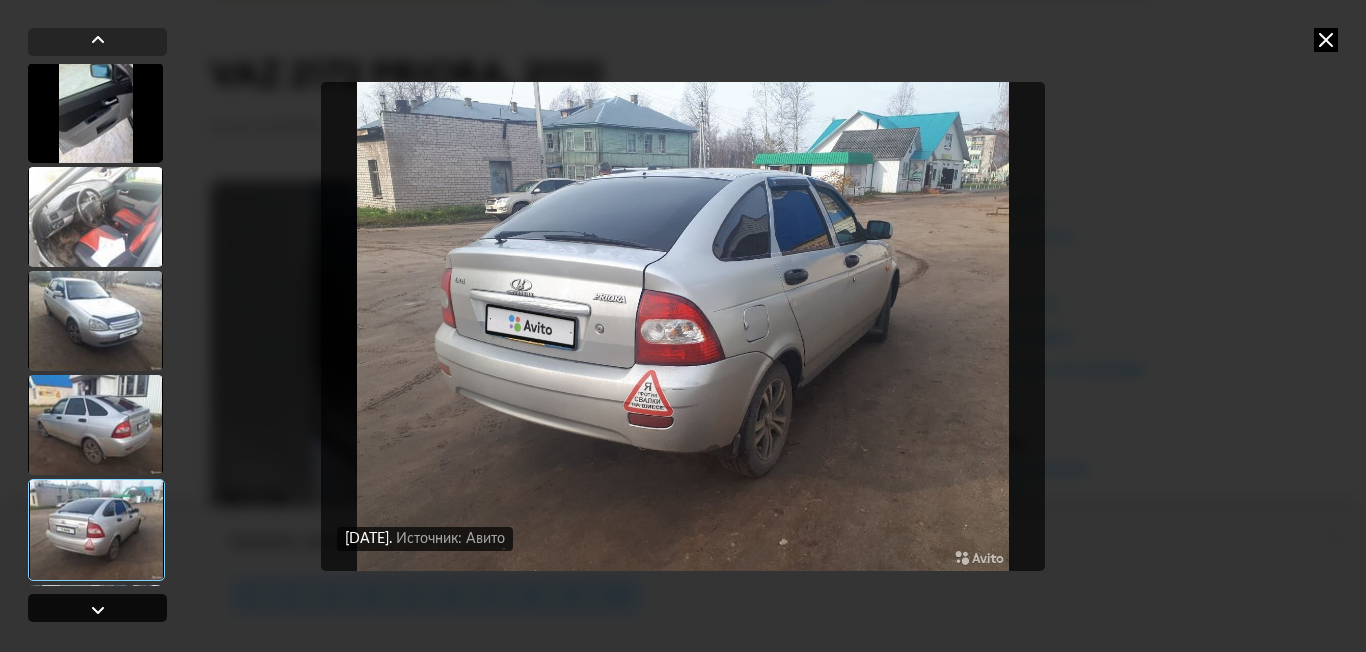 click at bounding box center (98, 610) 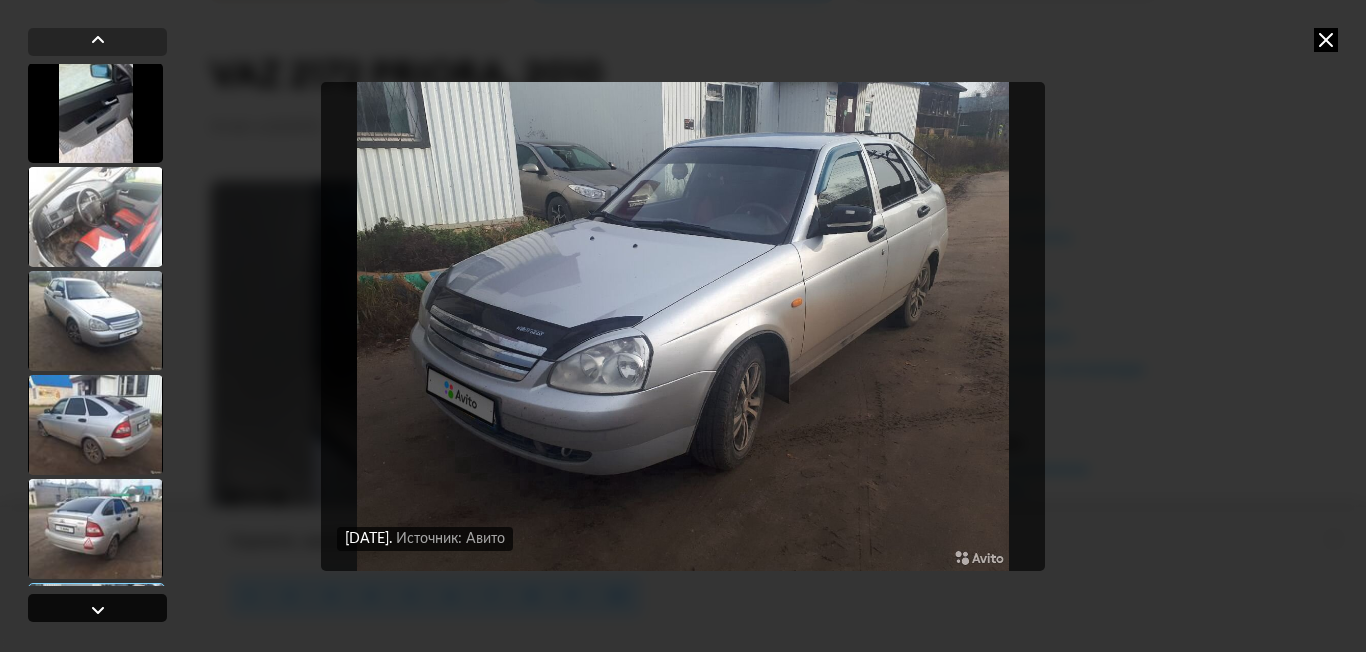 click at bounding box center [98, 610] 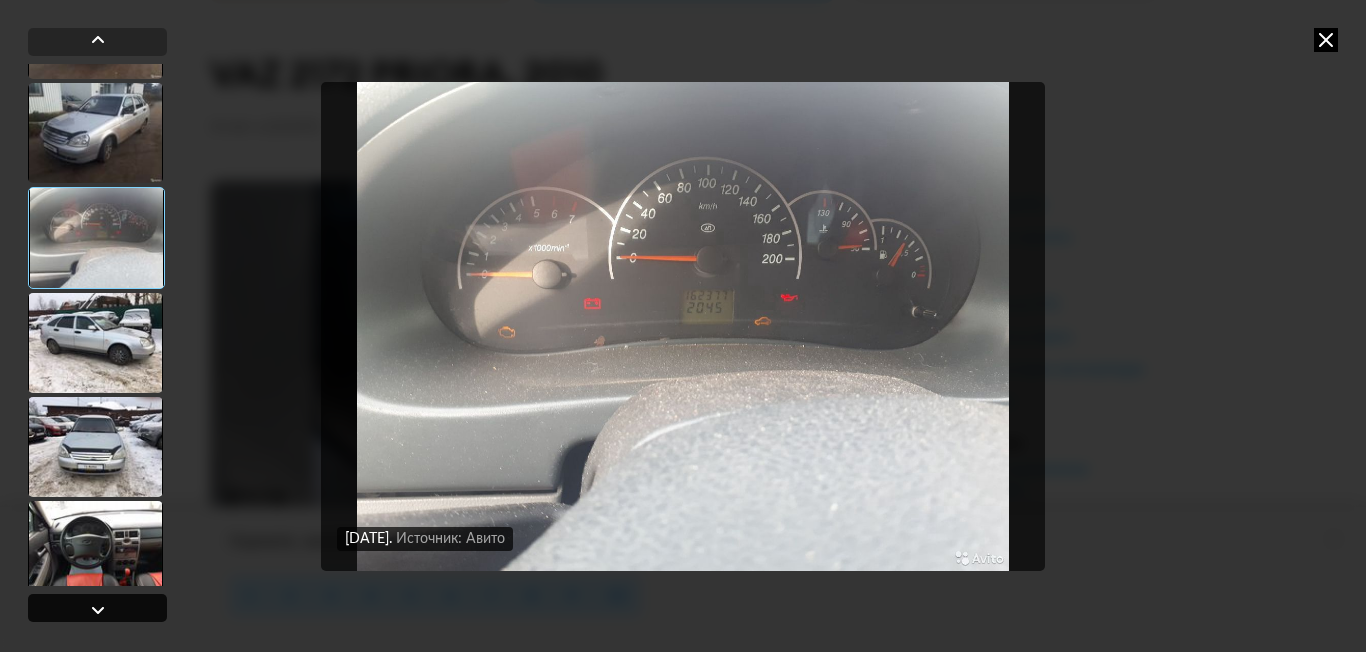click at bounding box center [98, 610] 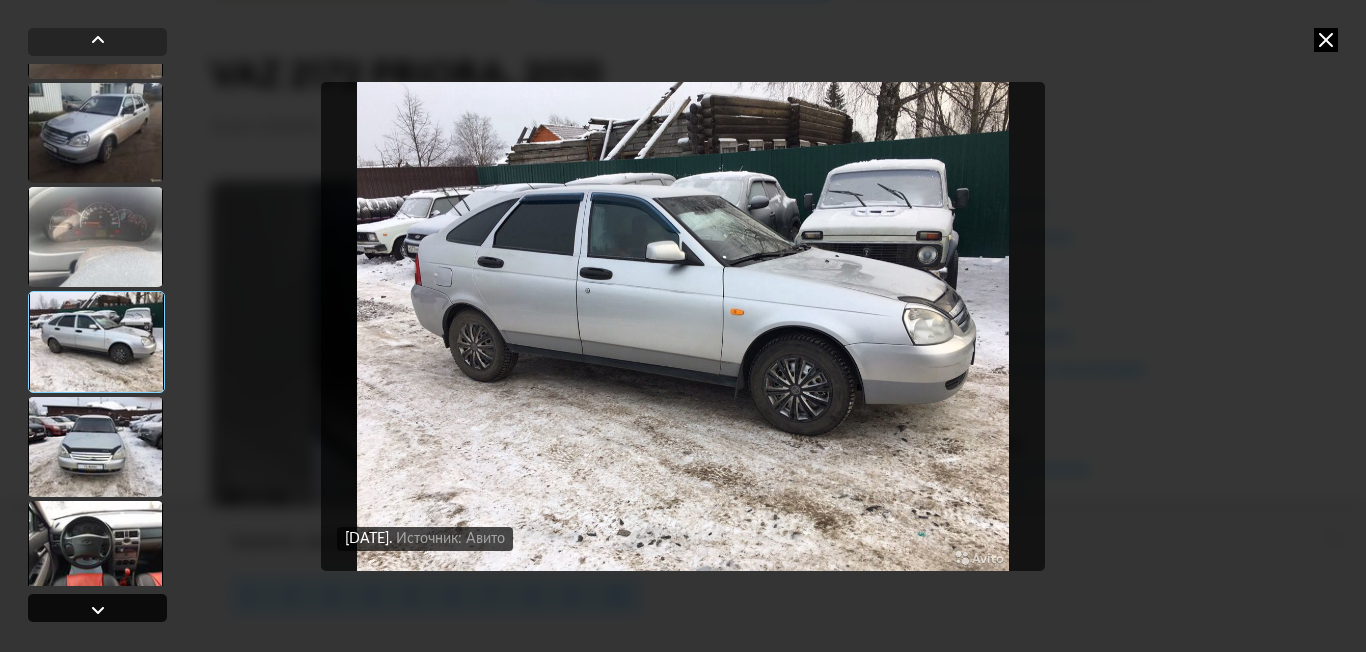 click at bounding box center (98, 610) 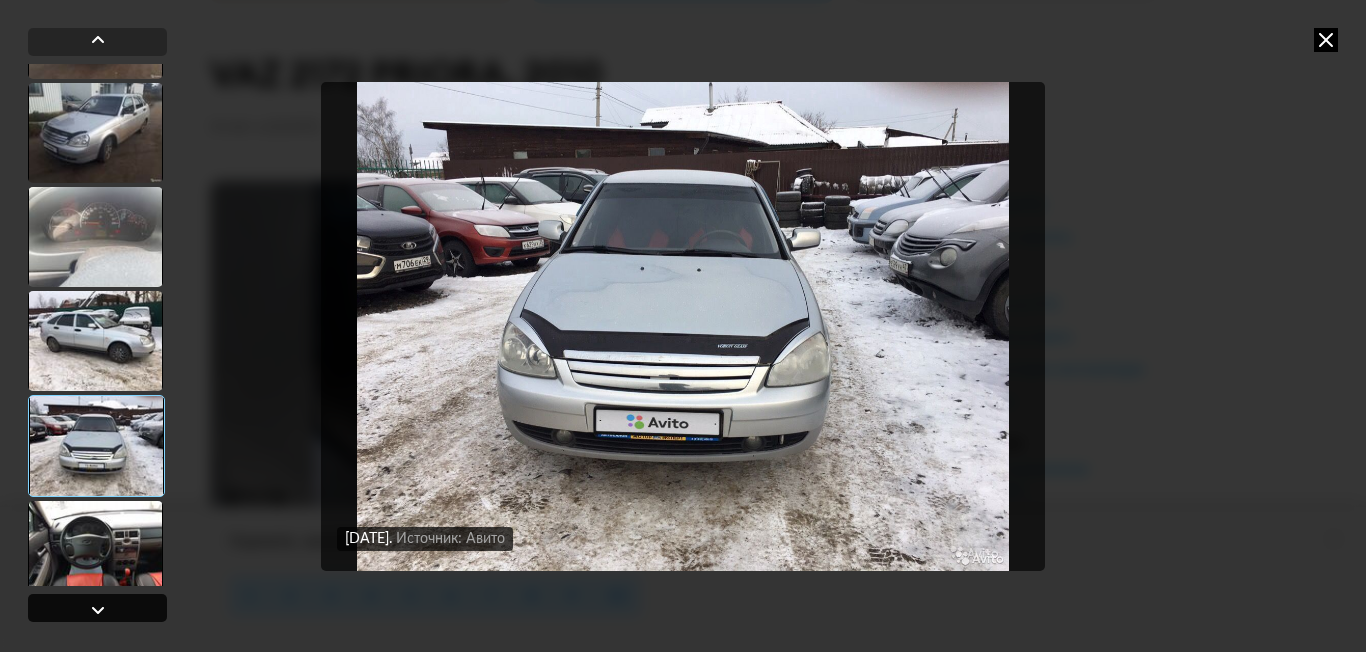 click at bounding box center [98, 610] 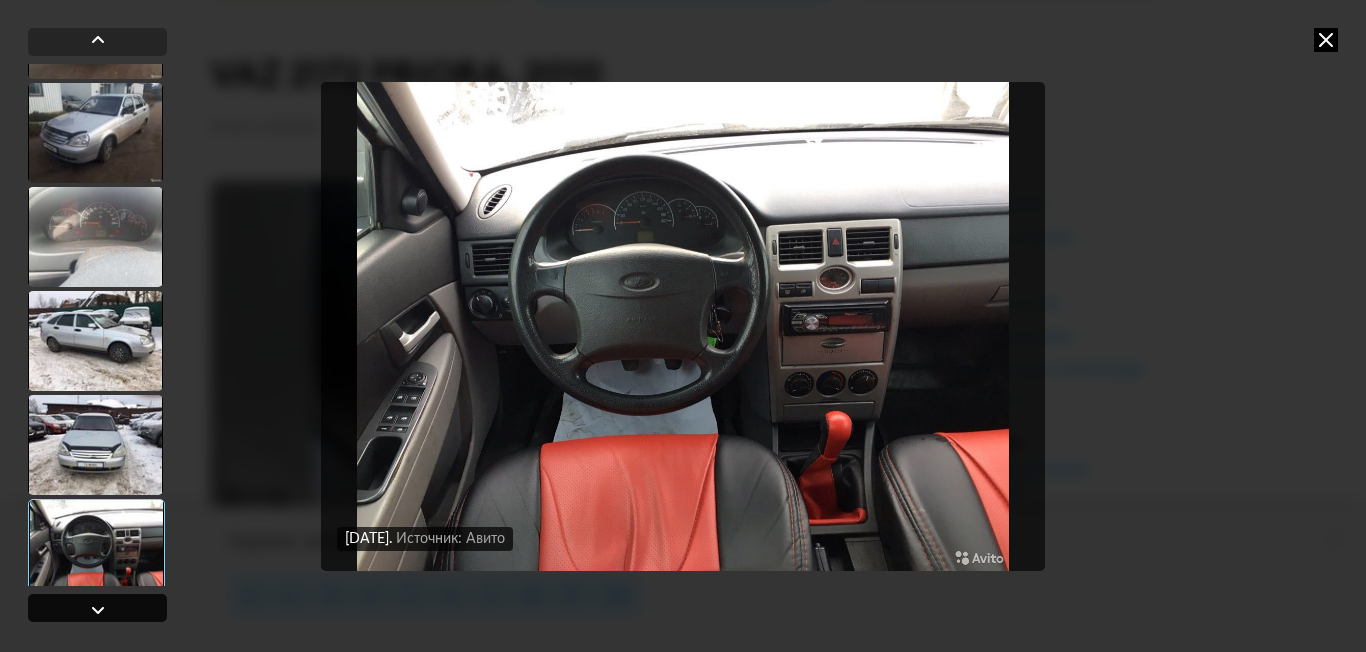 click at bounding box center (98, 610) 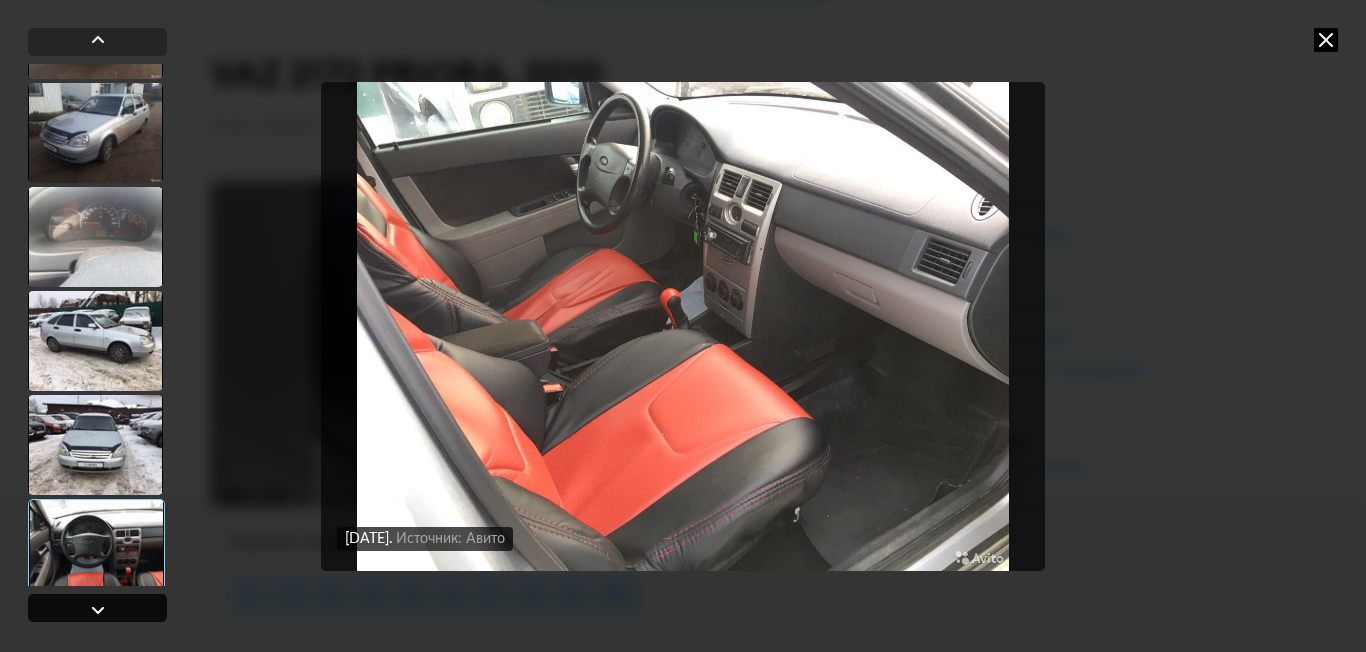 scroll, scrollTop: 4333, scrollLeft: 0, axis: vertical 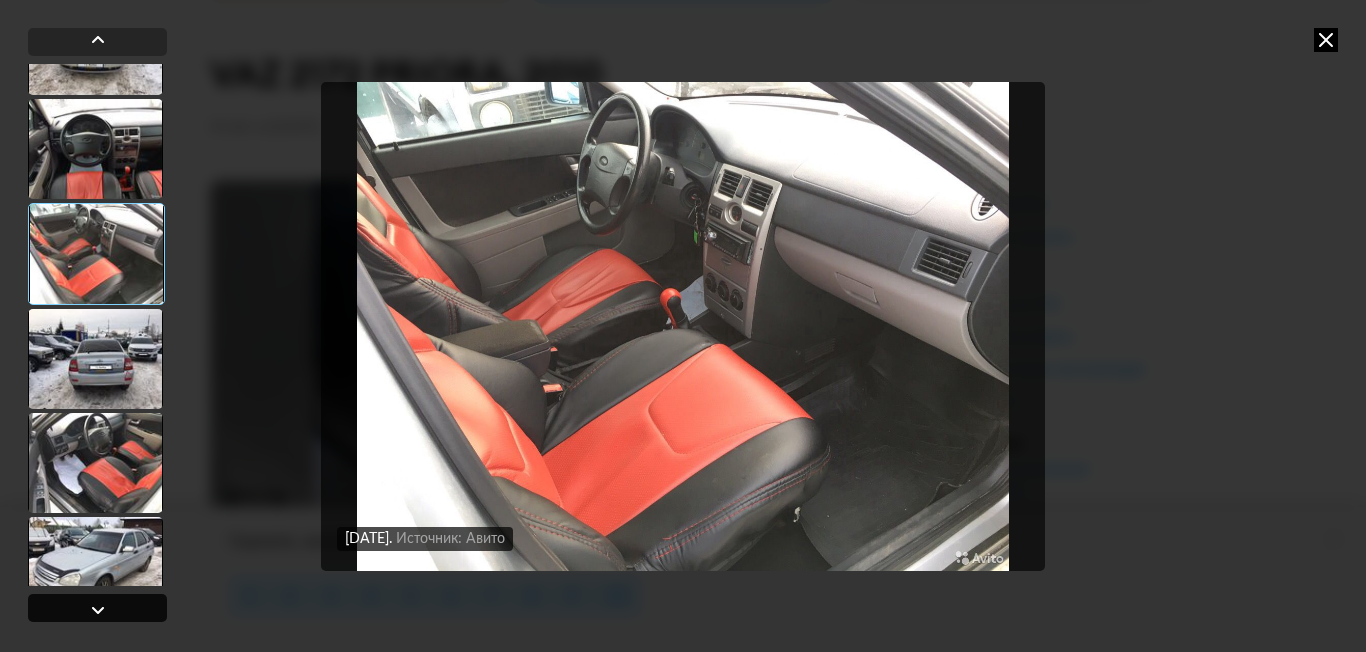 click at bounding box center [98, 610] 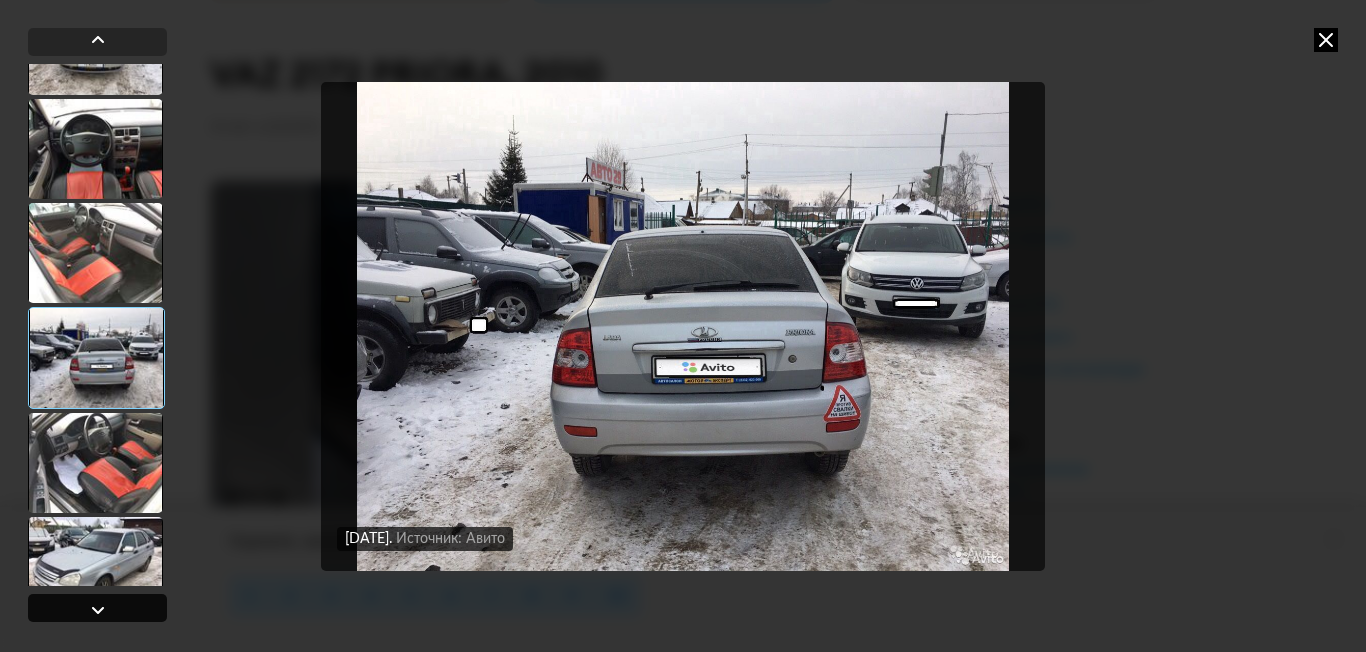click at bounding box center (98, 610) 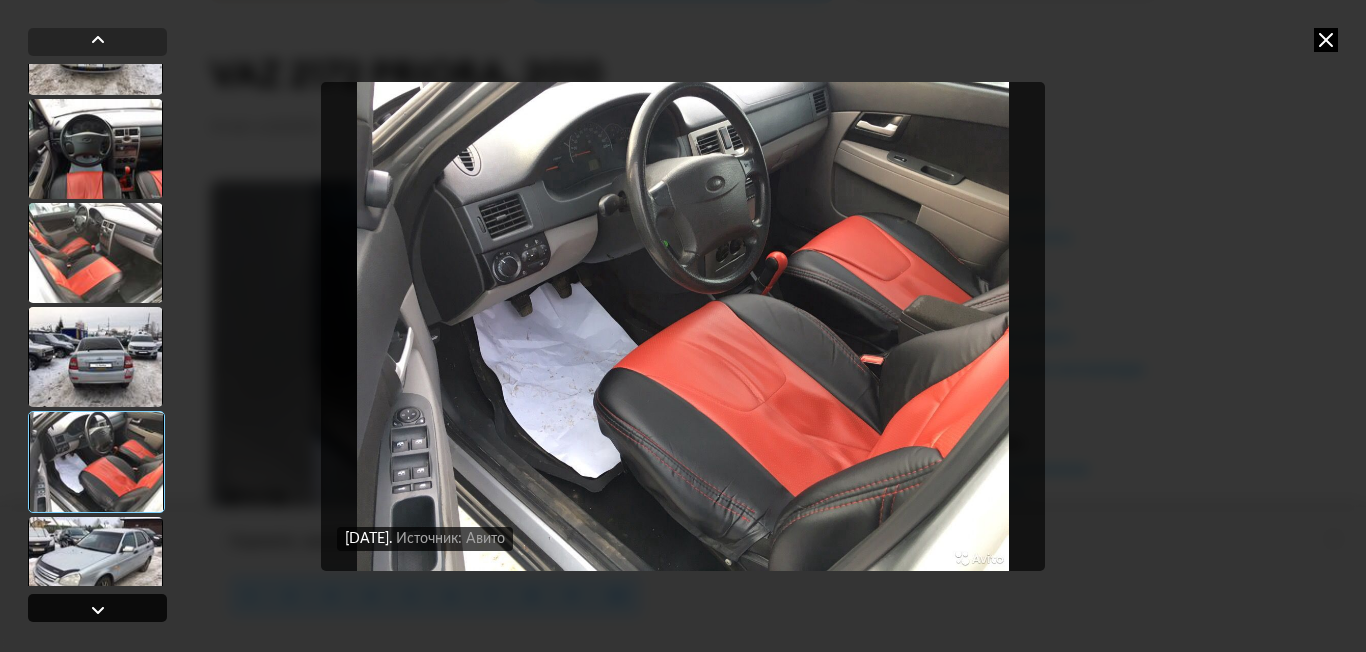 click at bounding box center [98, 610] 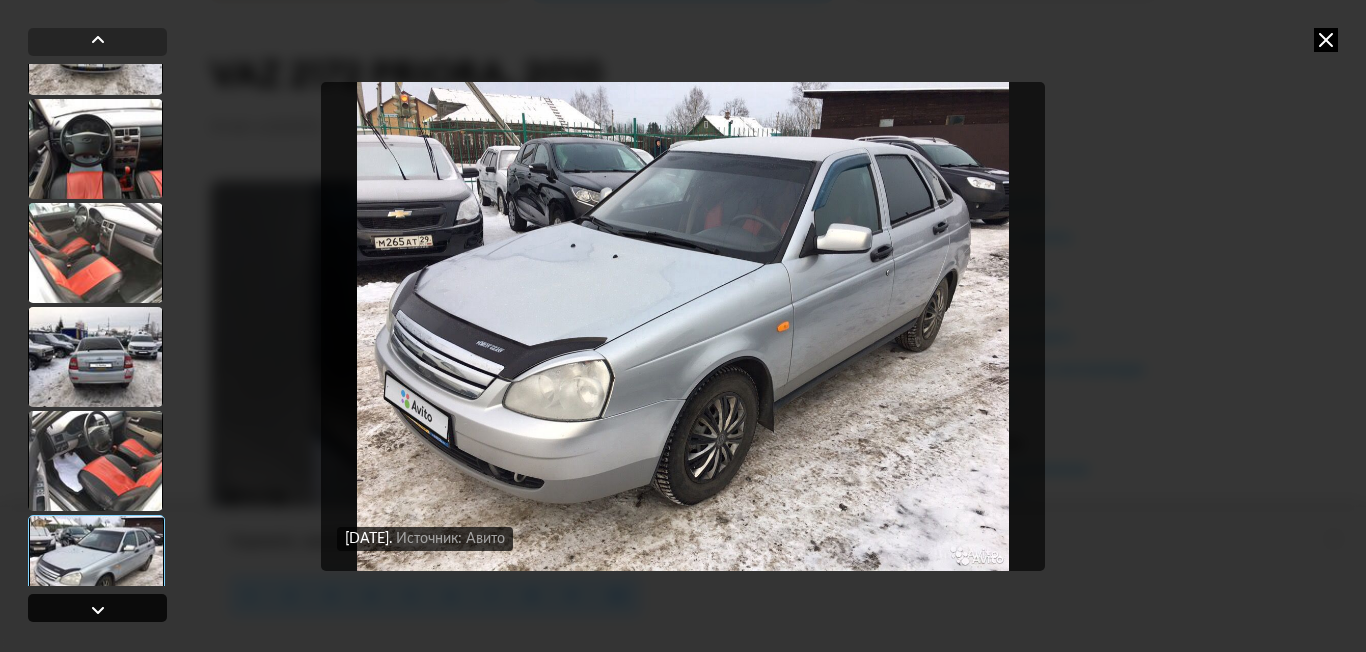 click at bounding box center (98, 610) 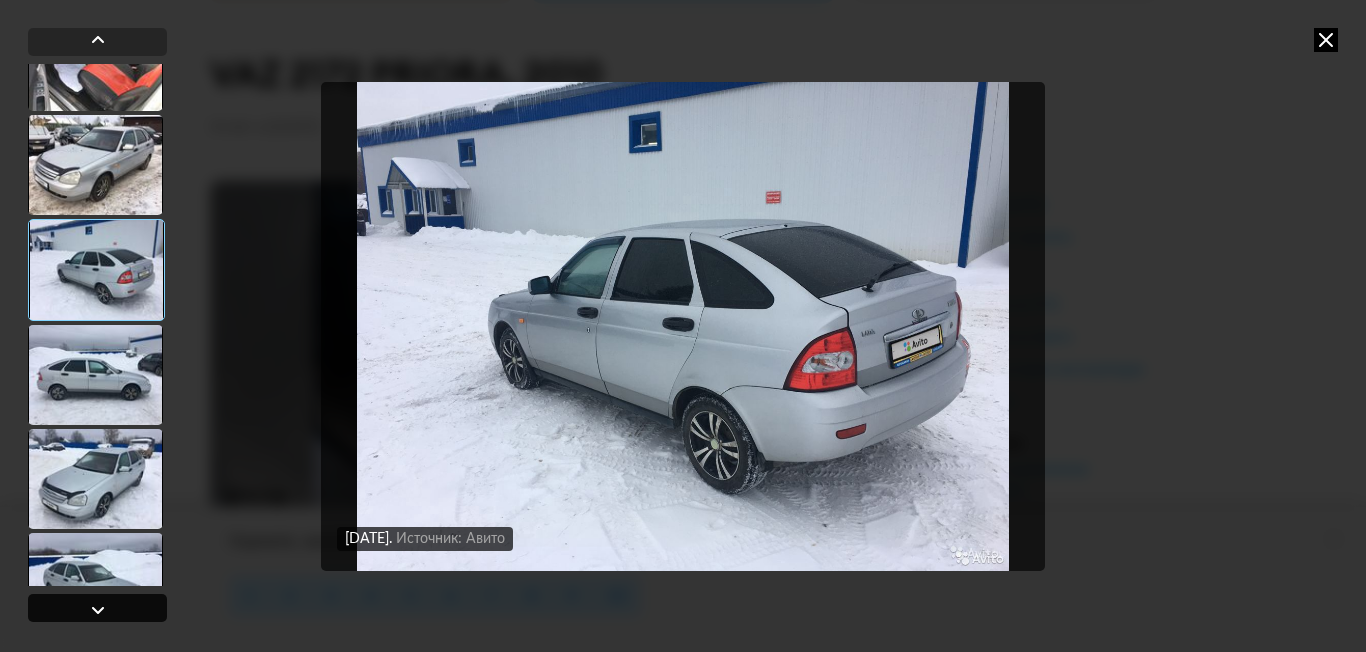 click at bounding box center (98, 610) 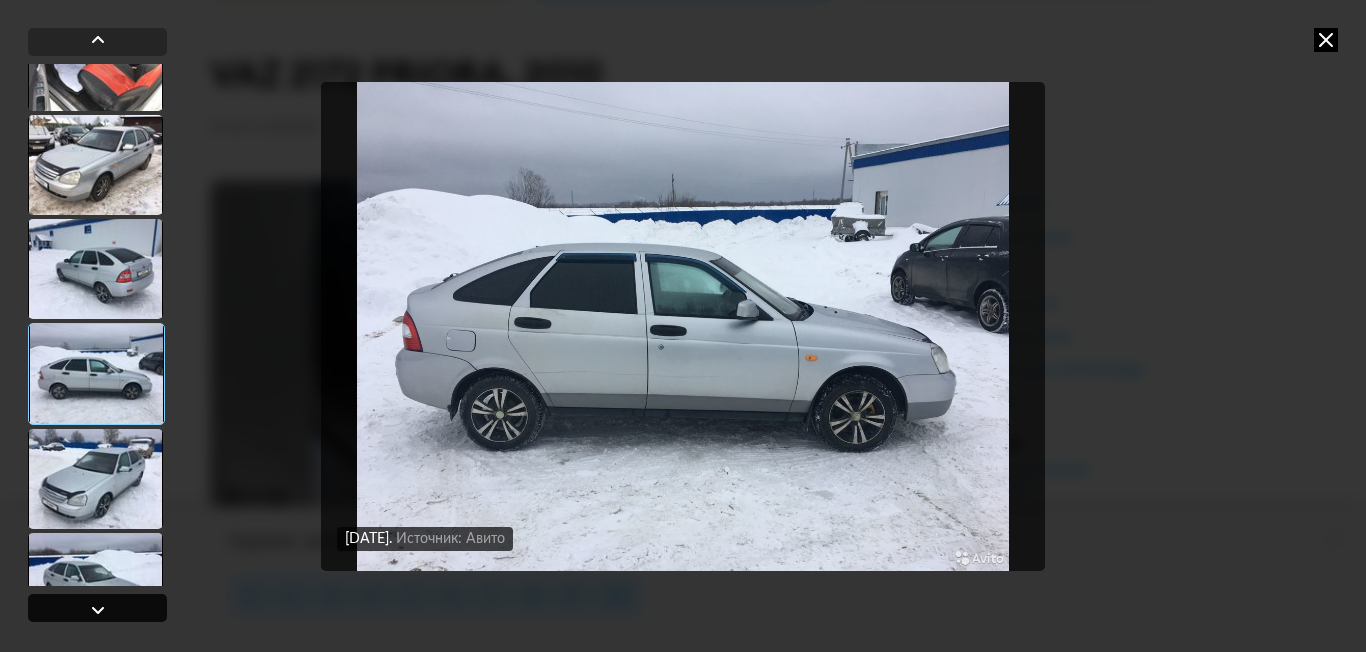 click at bounding box center [98, 610] 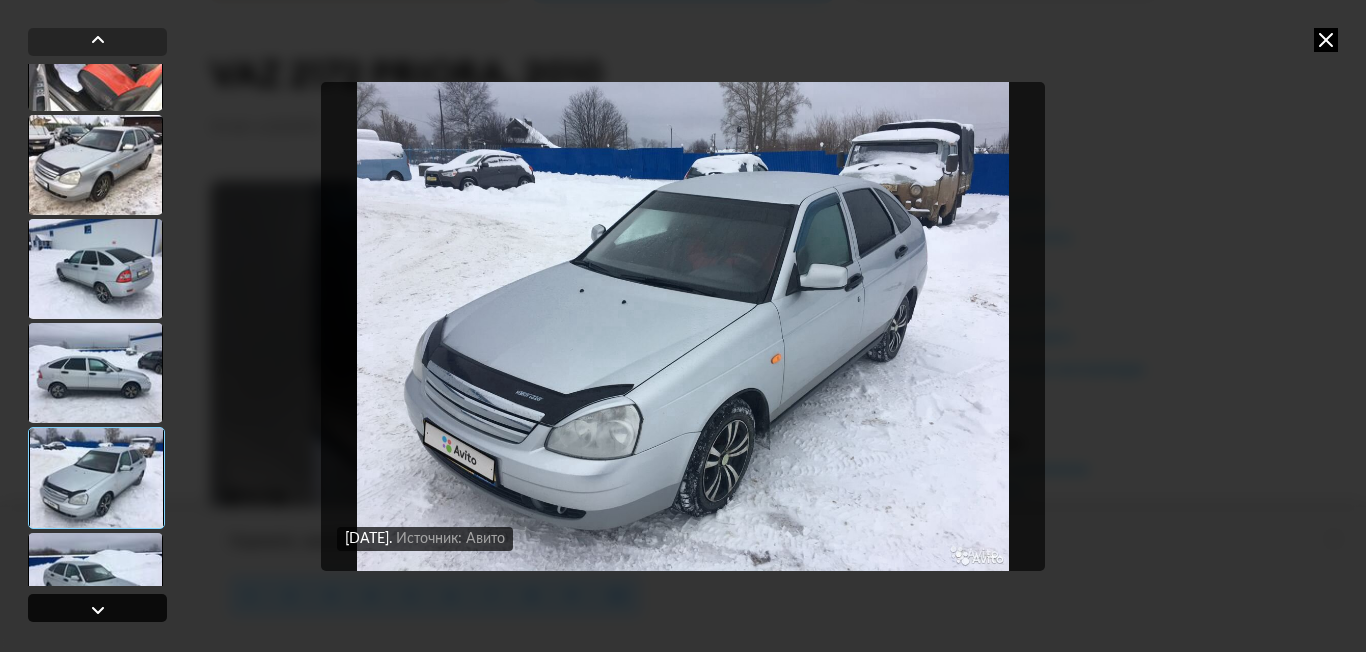 click at bounding box center [98, 610] 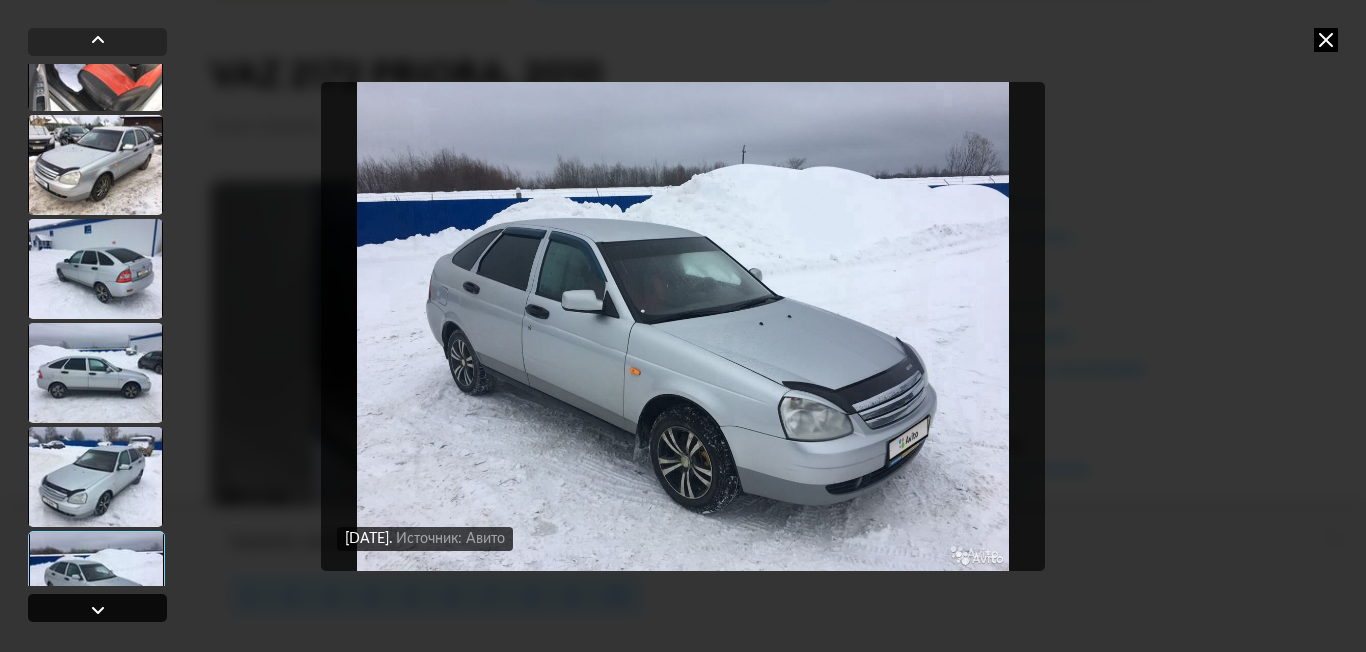 click at bounding box center (98, 610) 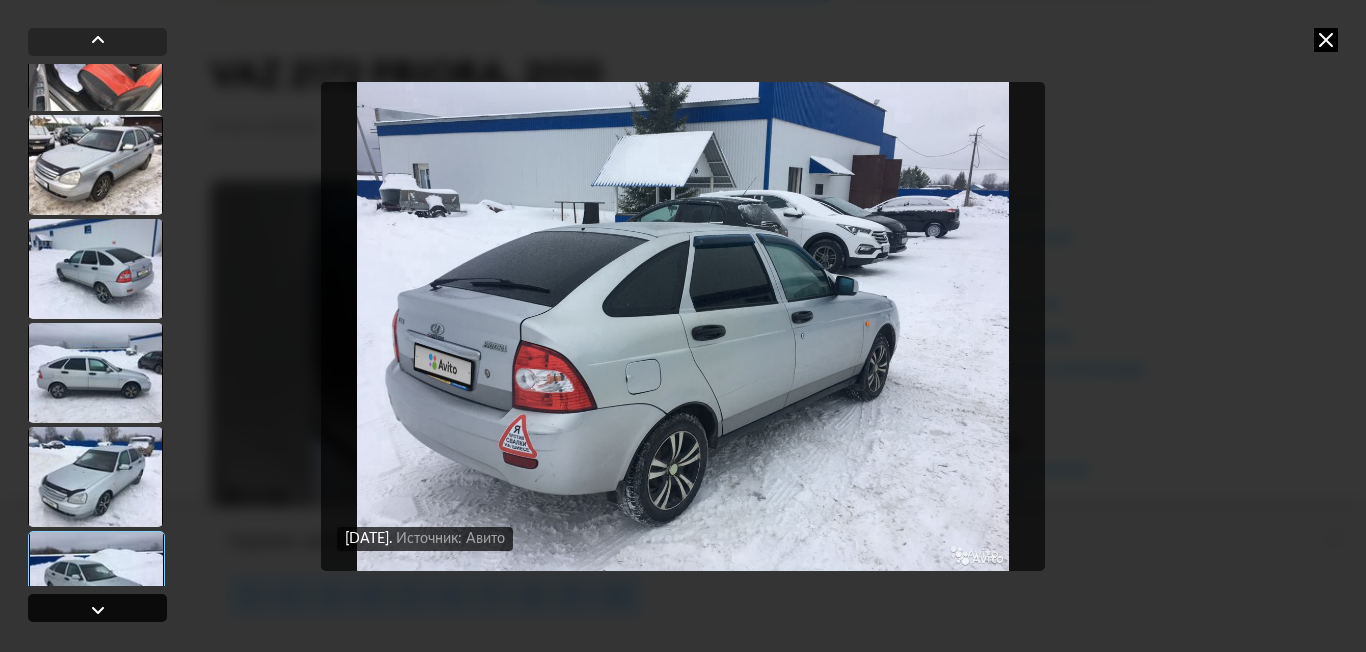 scroll, scrollTop: 5133, scrollLeft: 0, axis: vertical 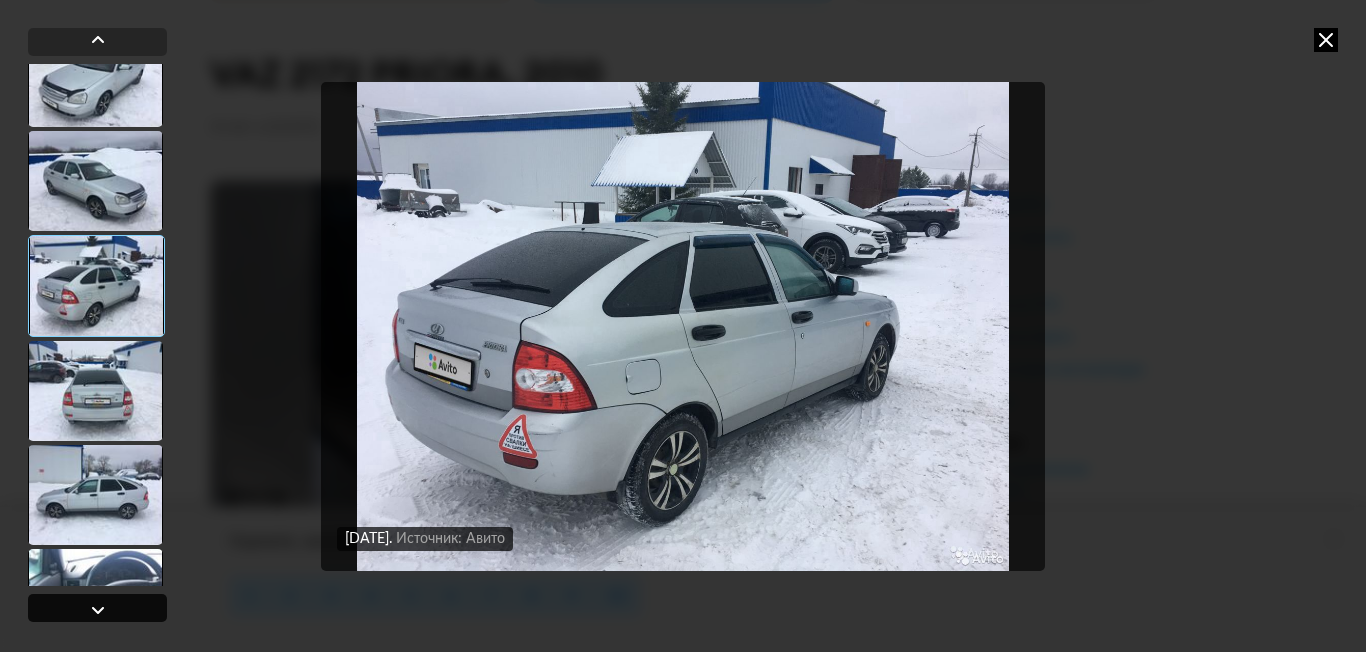 click at bounding box center (98, 610) 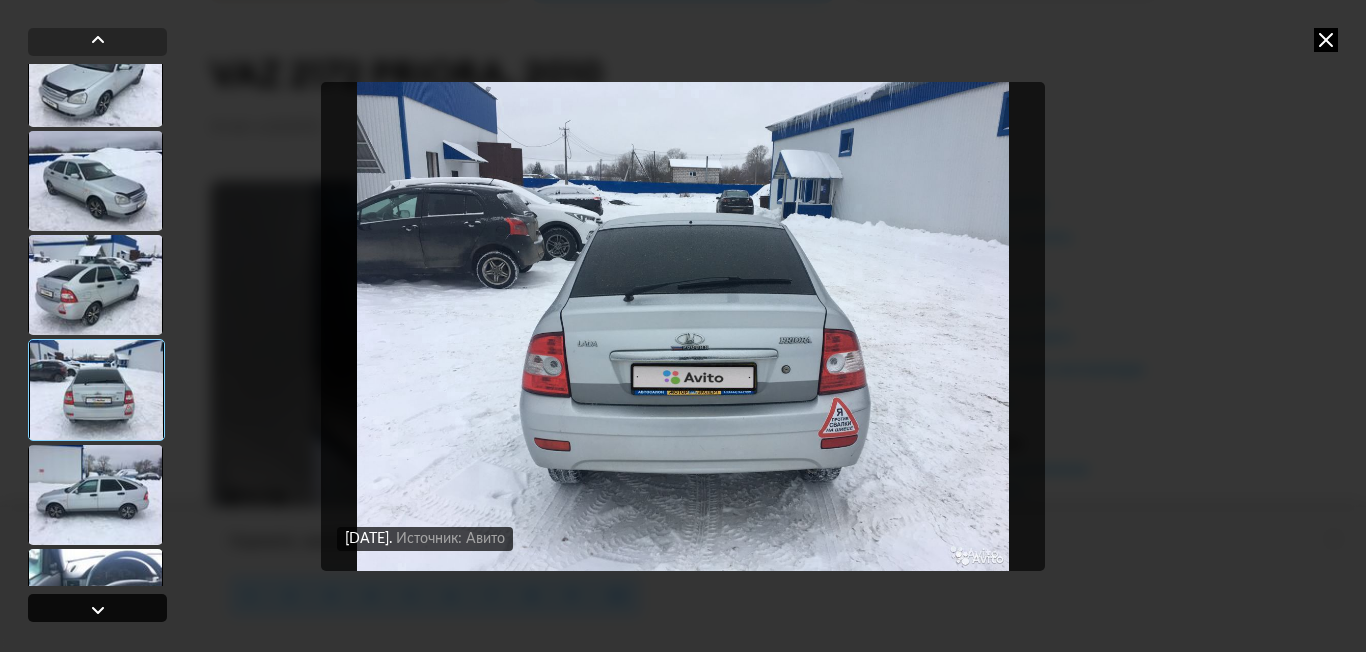 click at bounding box center [98, 610] 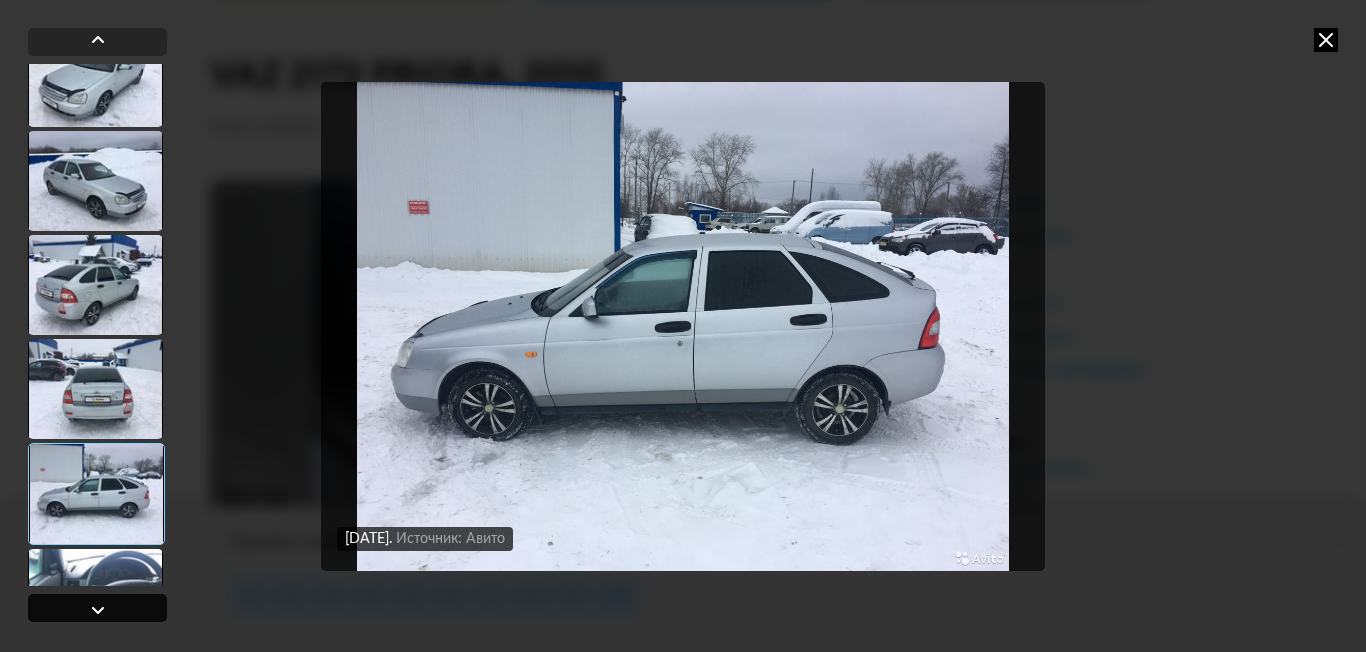 click at bounding box center (98, 610) 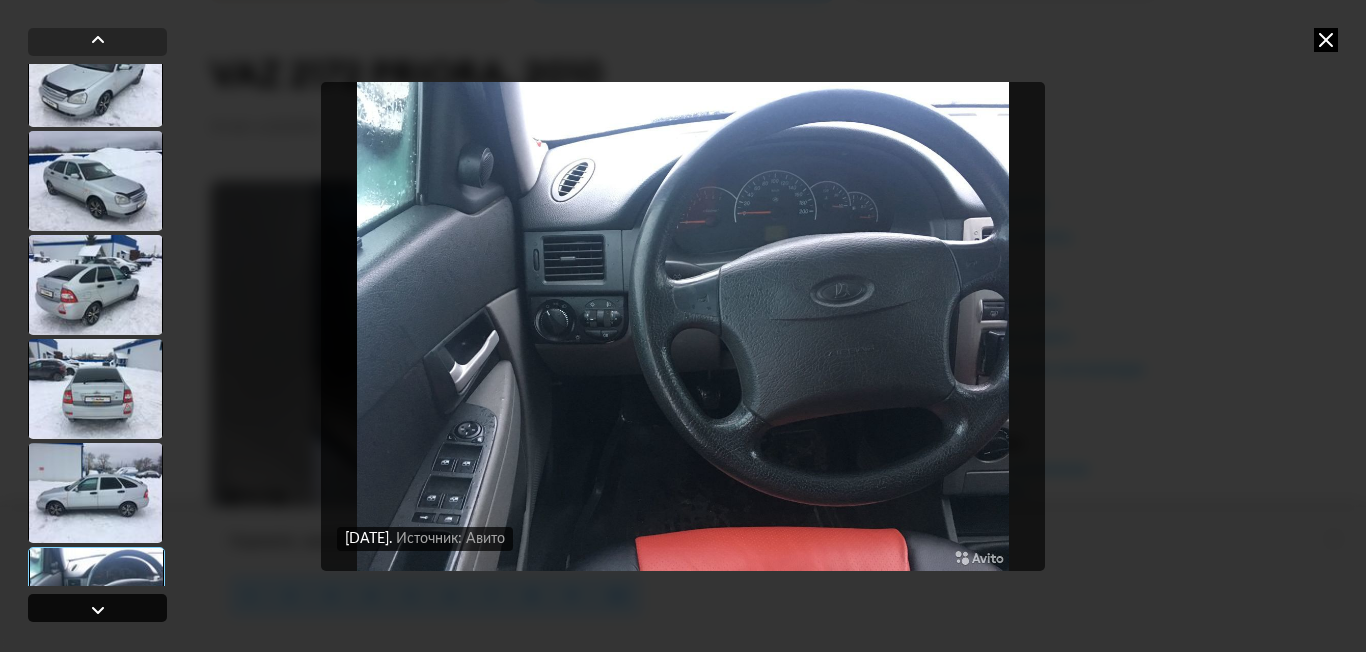 click at bounding box center (98, 610) 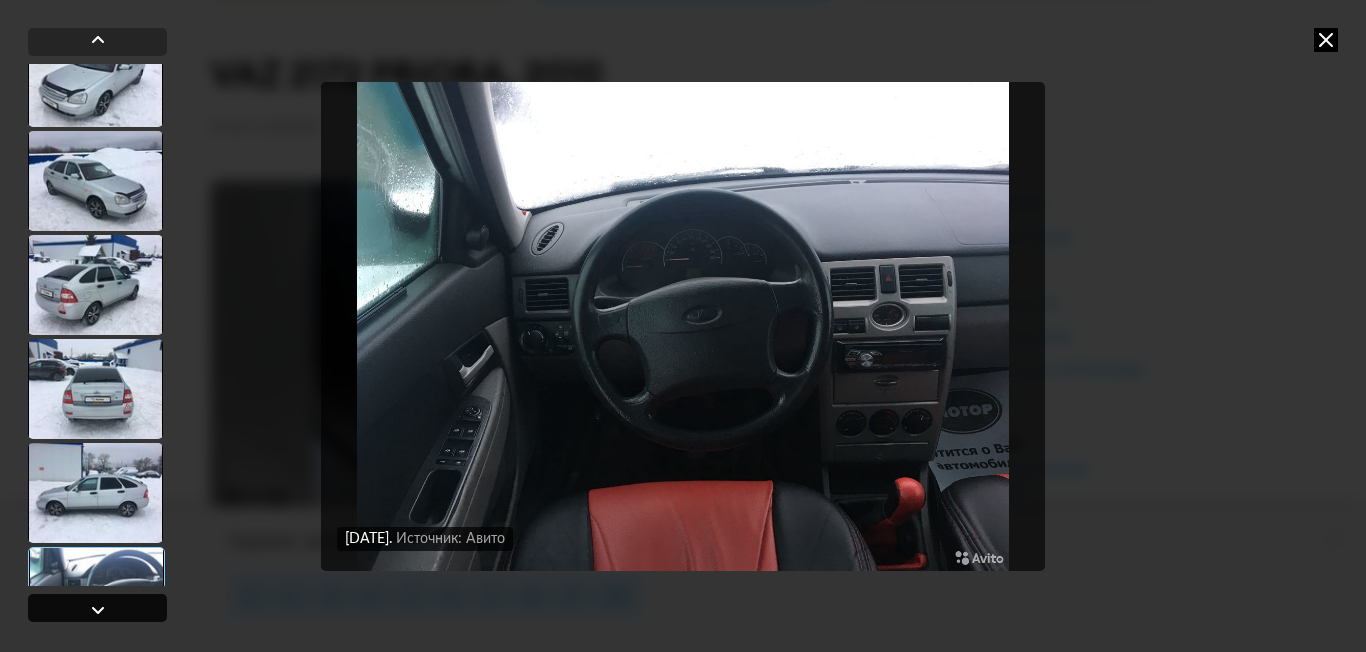 scroll, scrollTop: 5533, scrollLeft: 0, axis: vertical 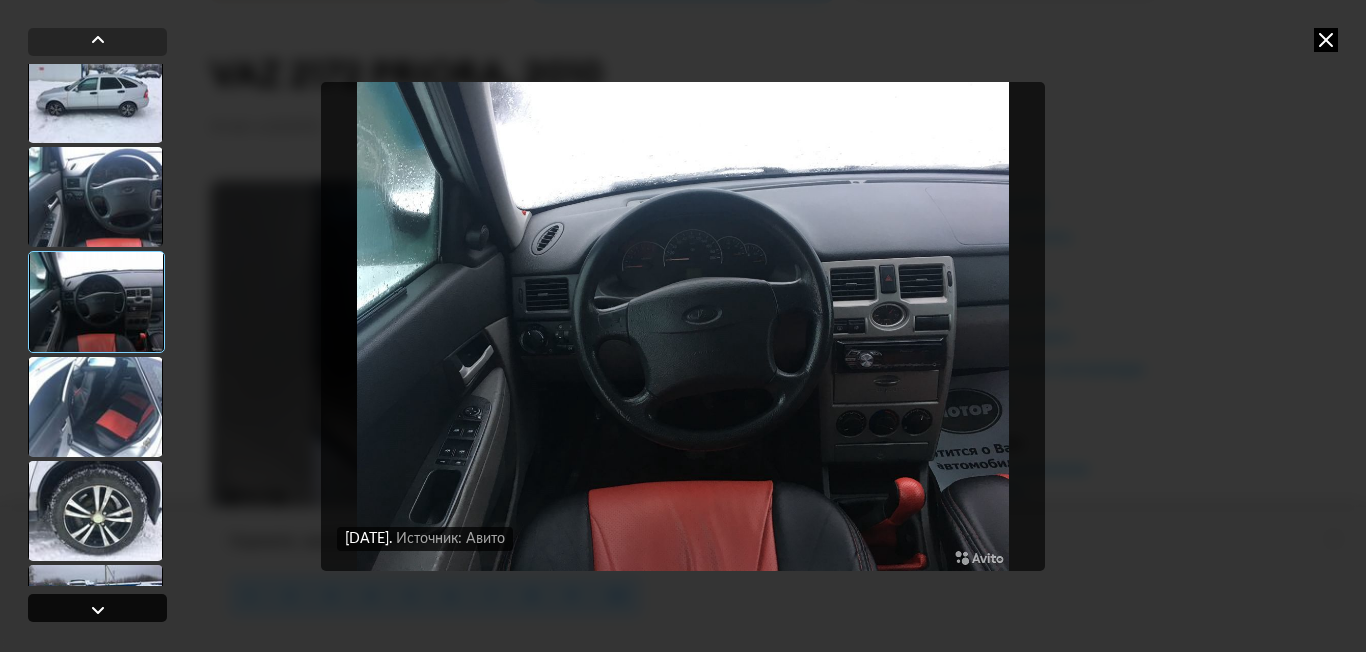 click at bounding box center (98, 610) 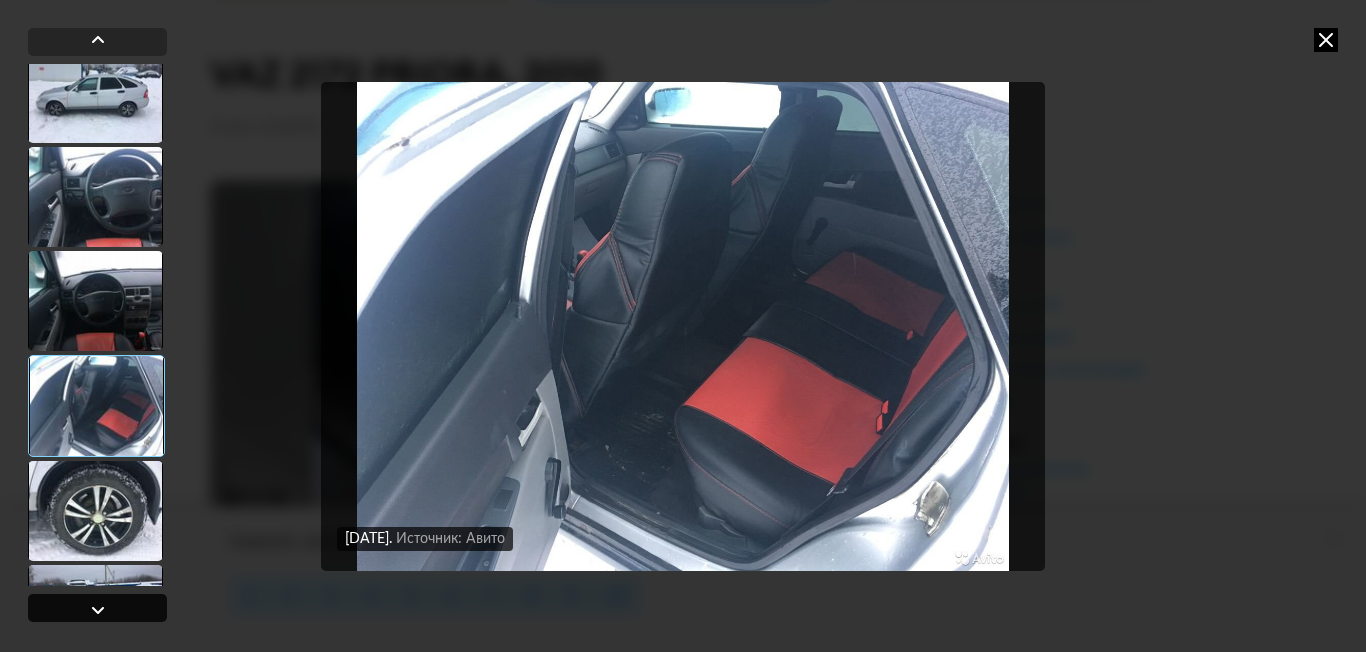 click at bounding box center (98, 610) 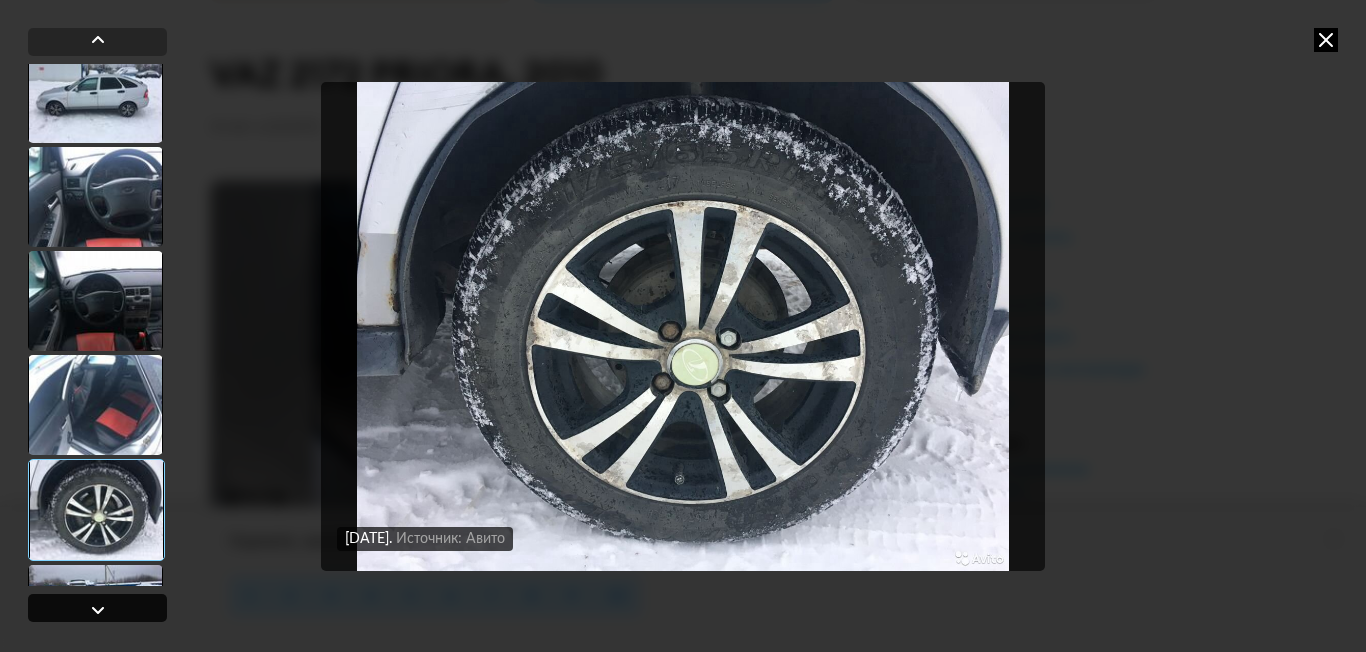 click at bounding box center (98, 610) 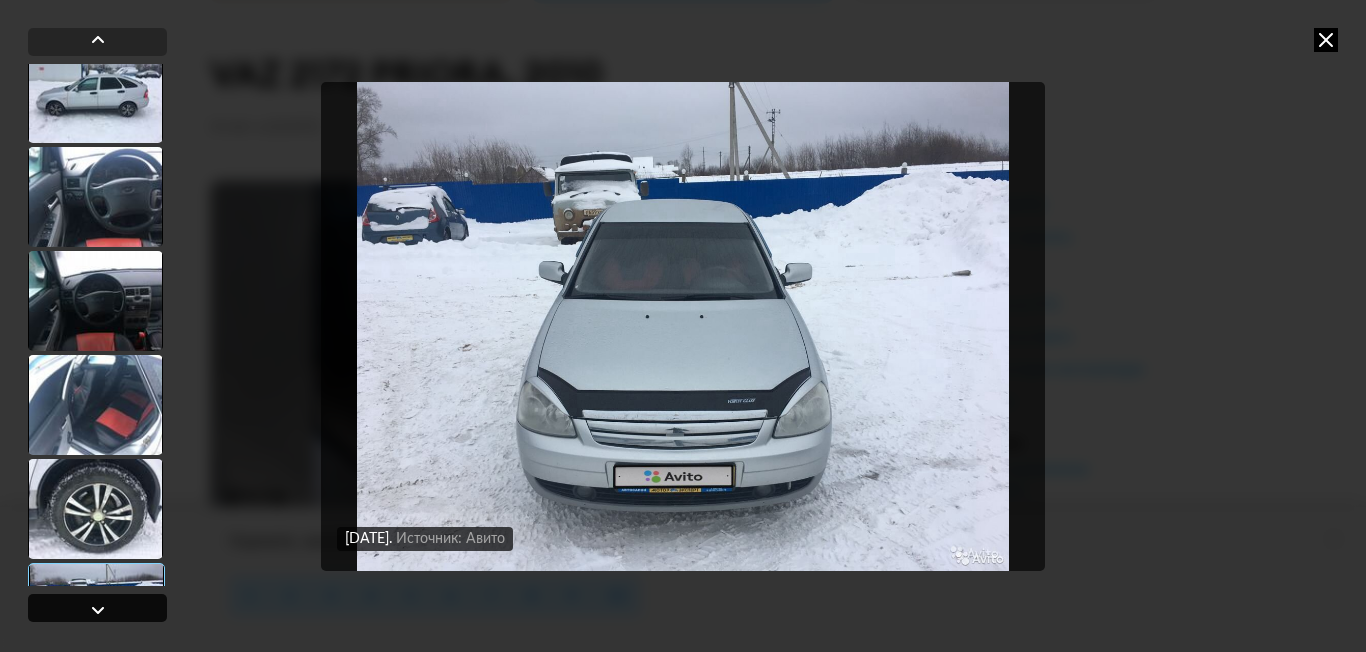 click at bounding box center (98, 610) 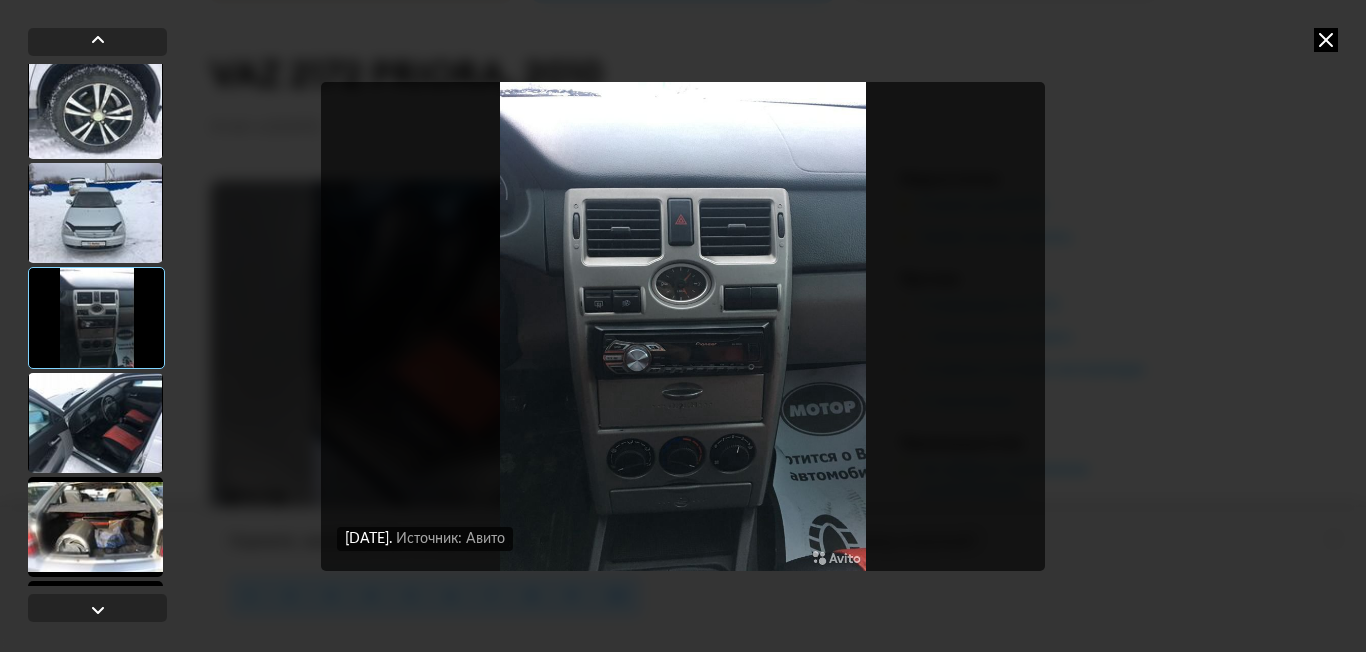 click on "[DATE] Источник: Авито [DATE] Источник: Авито [DATE] Источник: Авито [DATE] Источник: Авито [DATE] Источник: Авито [DATE] Источник: Авито [DATE] Источник: Авито [DATE] Источник: Авито [DATE] Источник: Авито [DATE] Источник: Авито [DATE] Источник: Авито [DATE] Источник: Авито [DATE] Источник: Авито [DATE] Источник: Авито [DATE] Источник: Авито [DATE] Источник: Авито [DATE] Источник: Авито [DATE]" at bounding box center (683, 326) 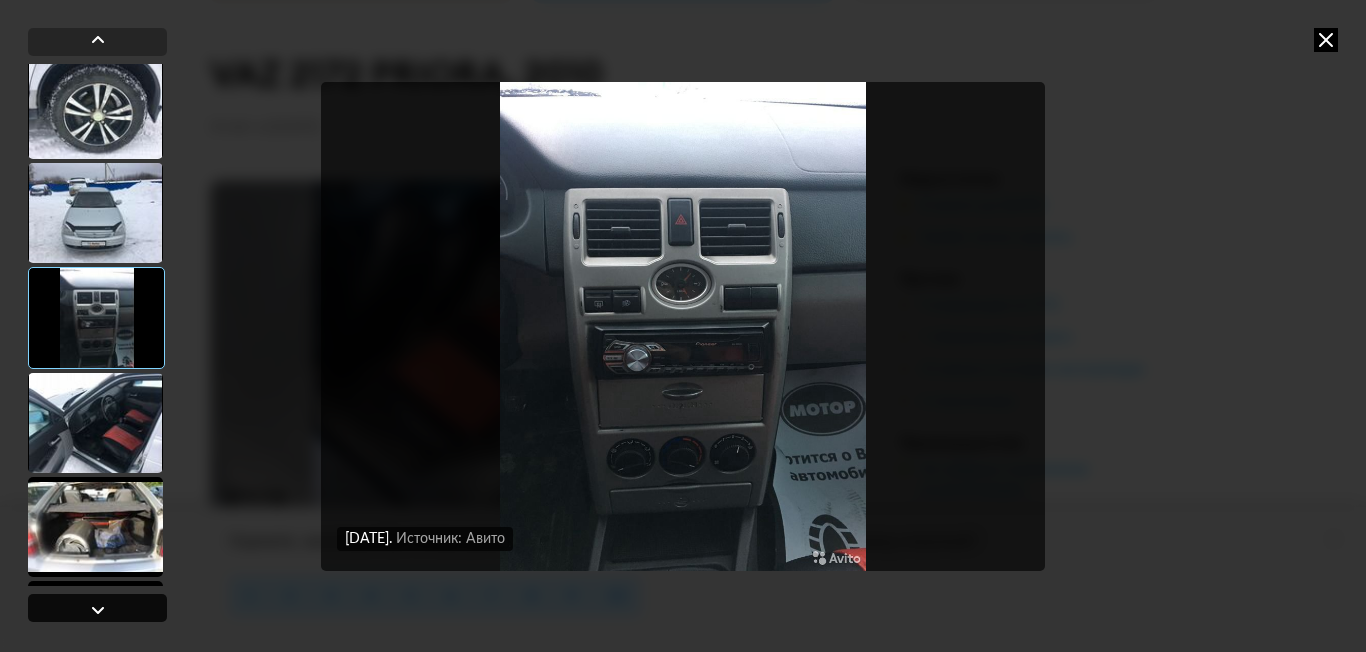 click at bounding box center (97, 608) 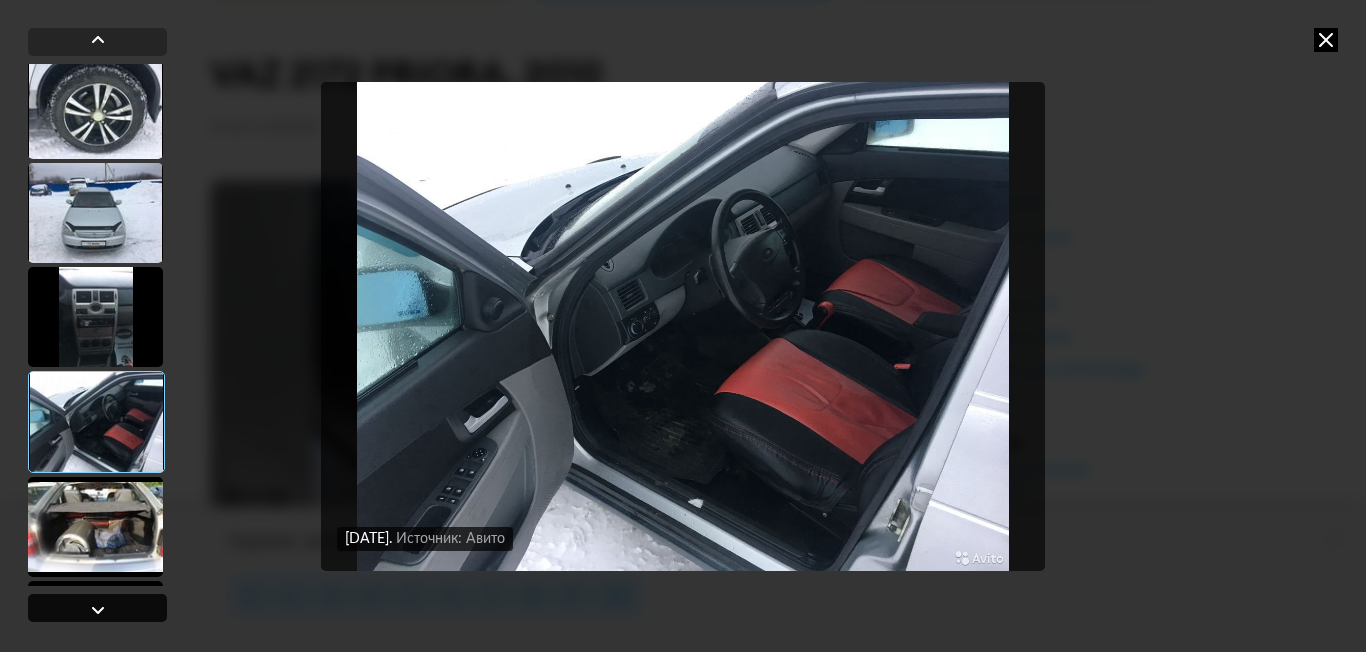 click at bounding box center [97, 608] 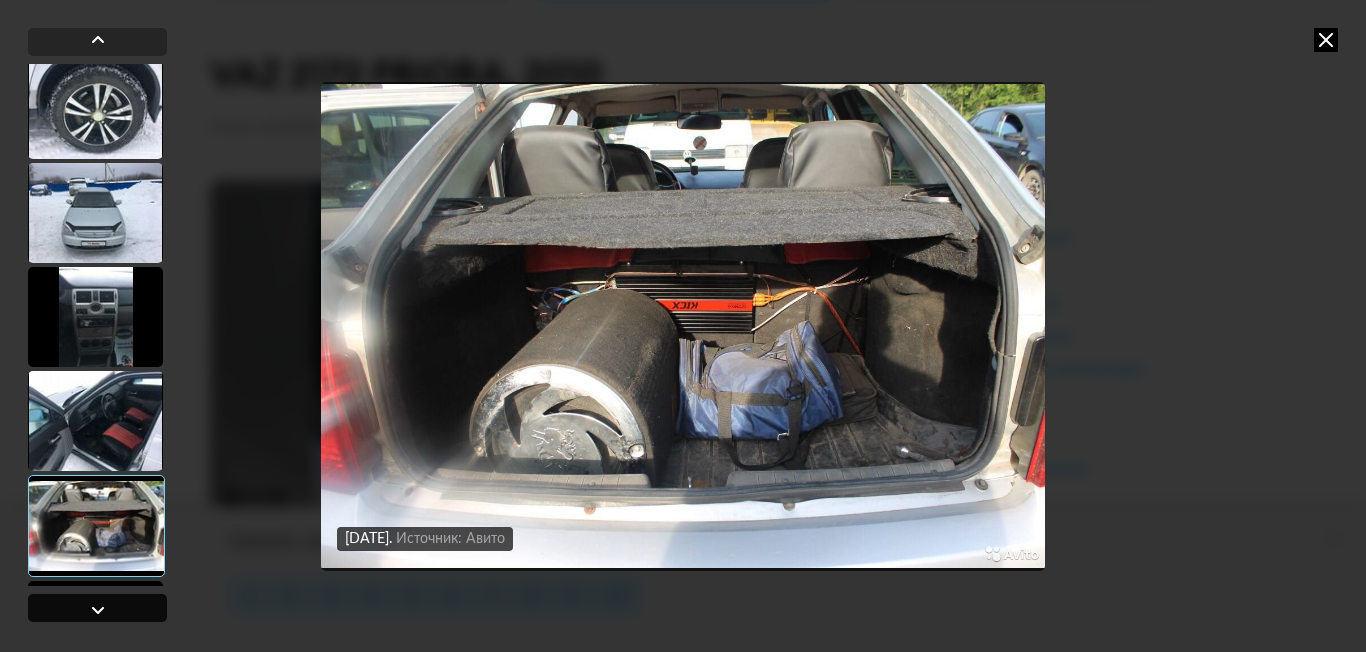 click at bounding box center (97, 608) 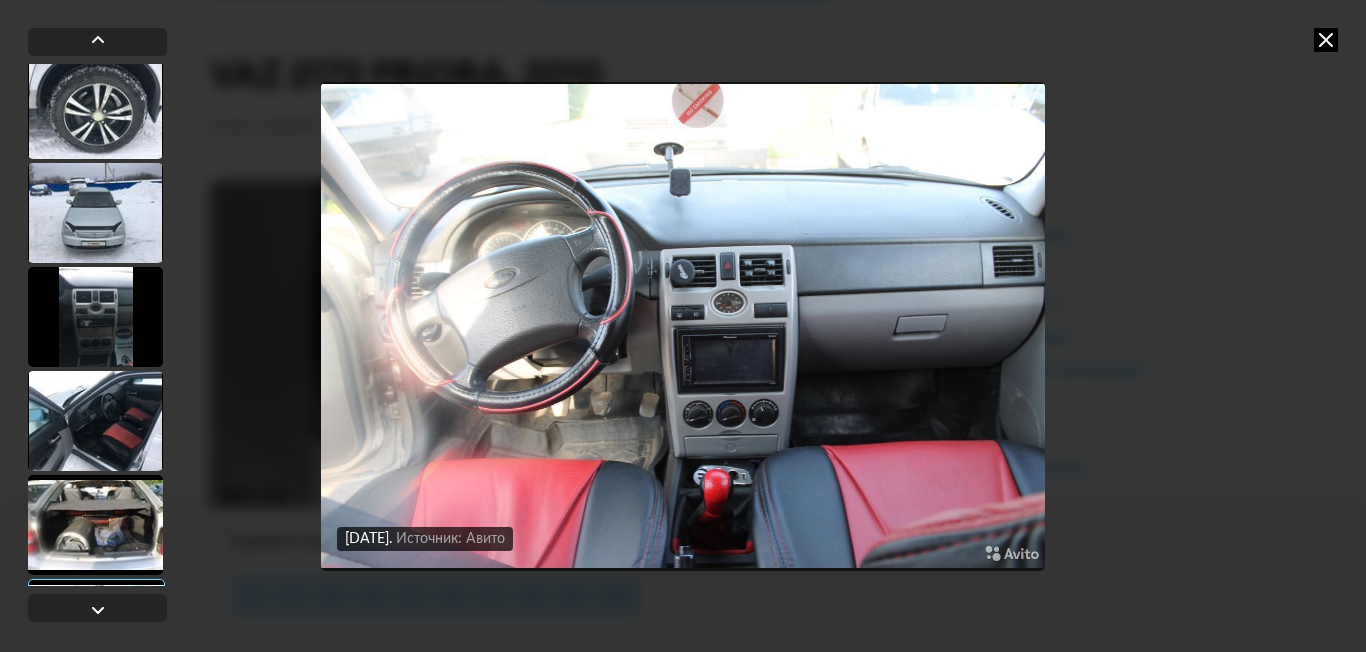 click at bounding box center [95, 421] 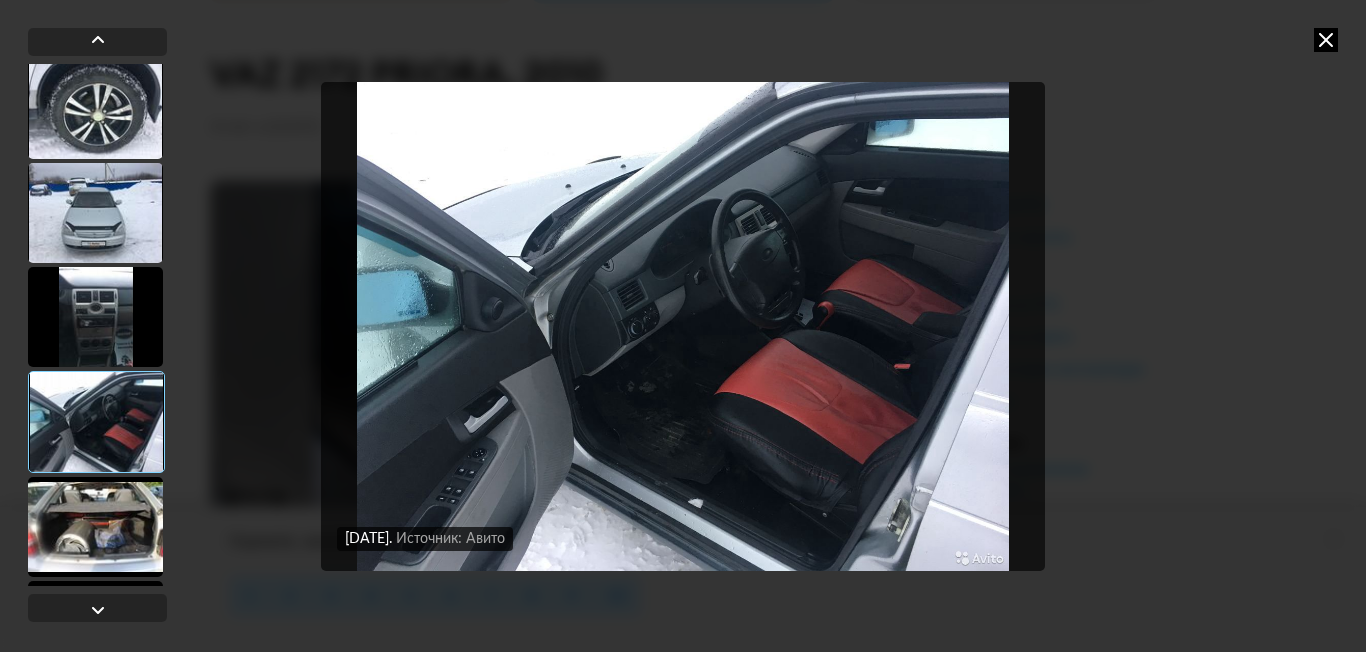click at bounding box center (95, 527) 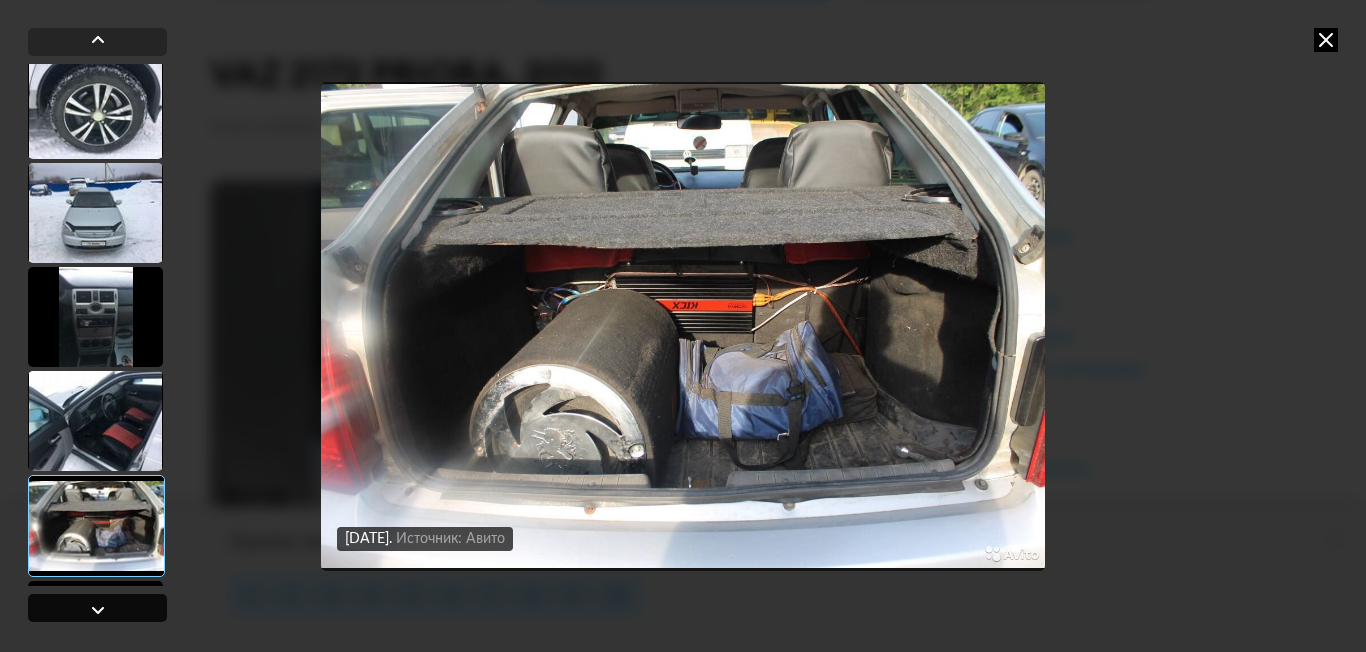 click at bounding box center (97, 608) 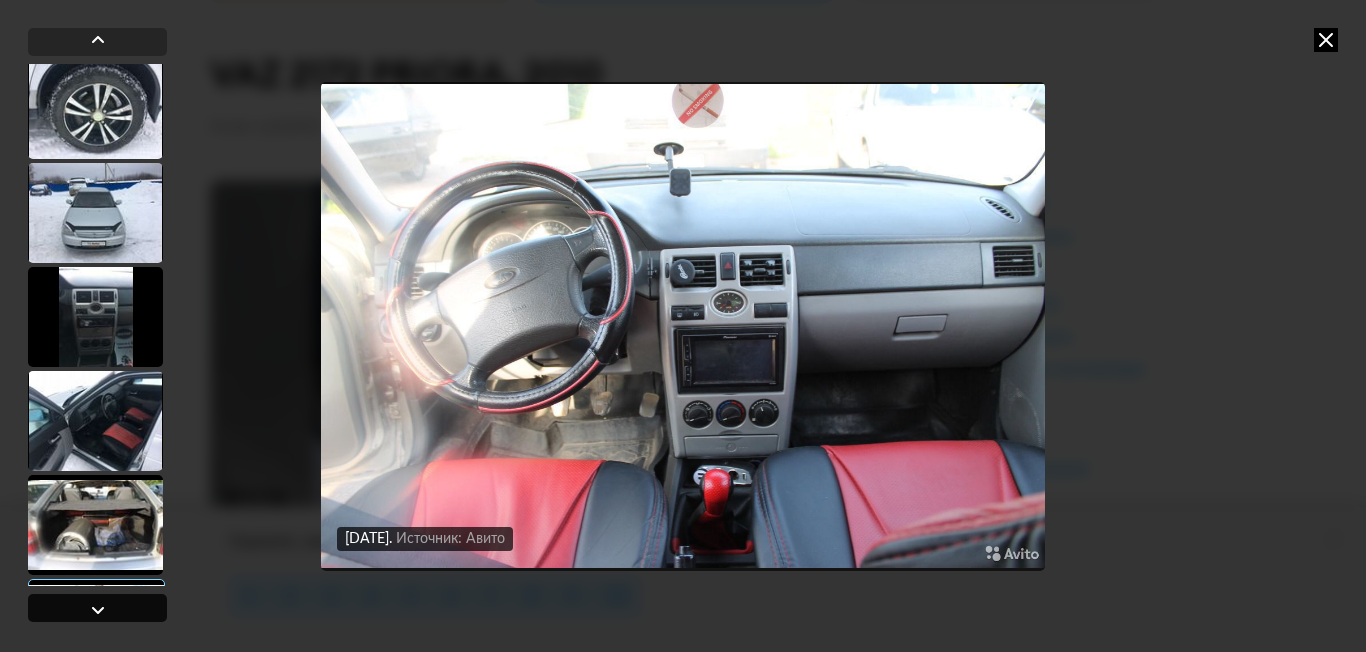 click at bounding box center (97, 608) 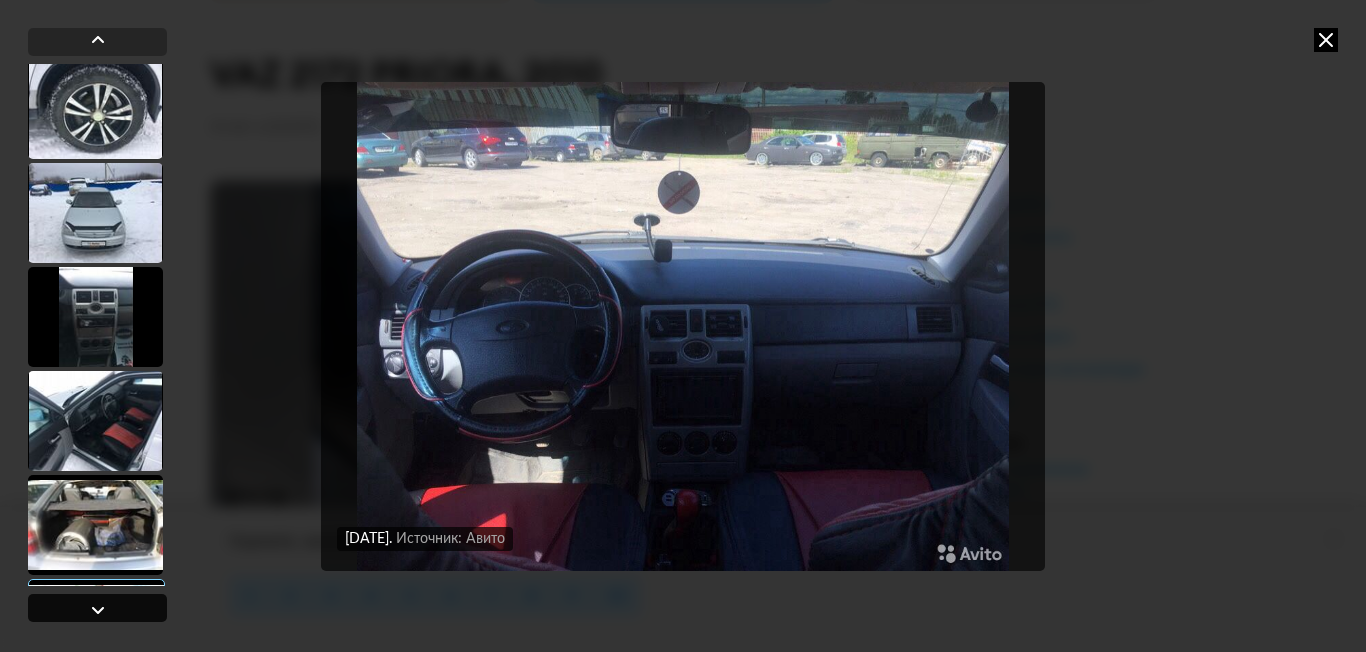 scroll, scrollTop: 6333, scrollLeft: 0, axis: vertical 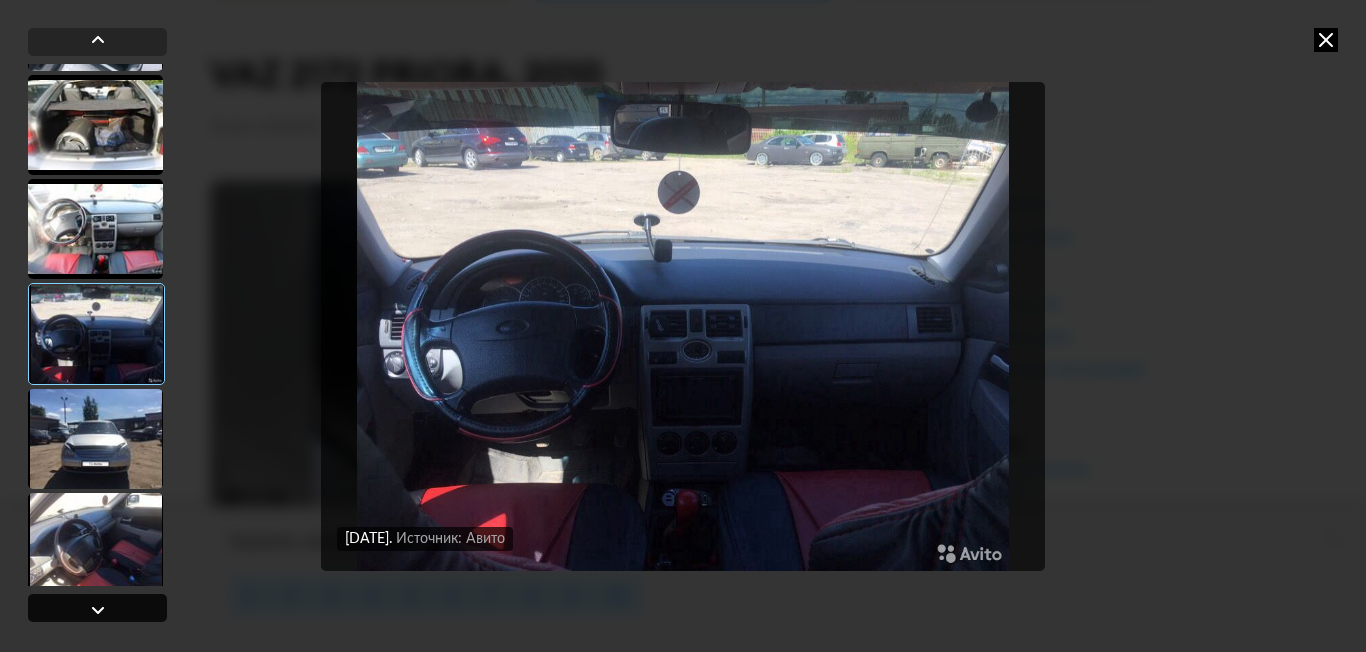 click at bounding box center (97, 608) 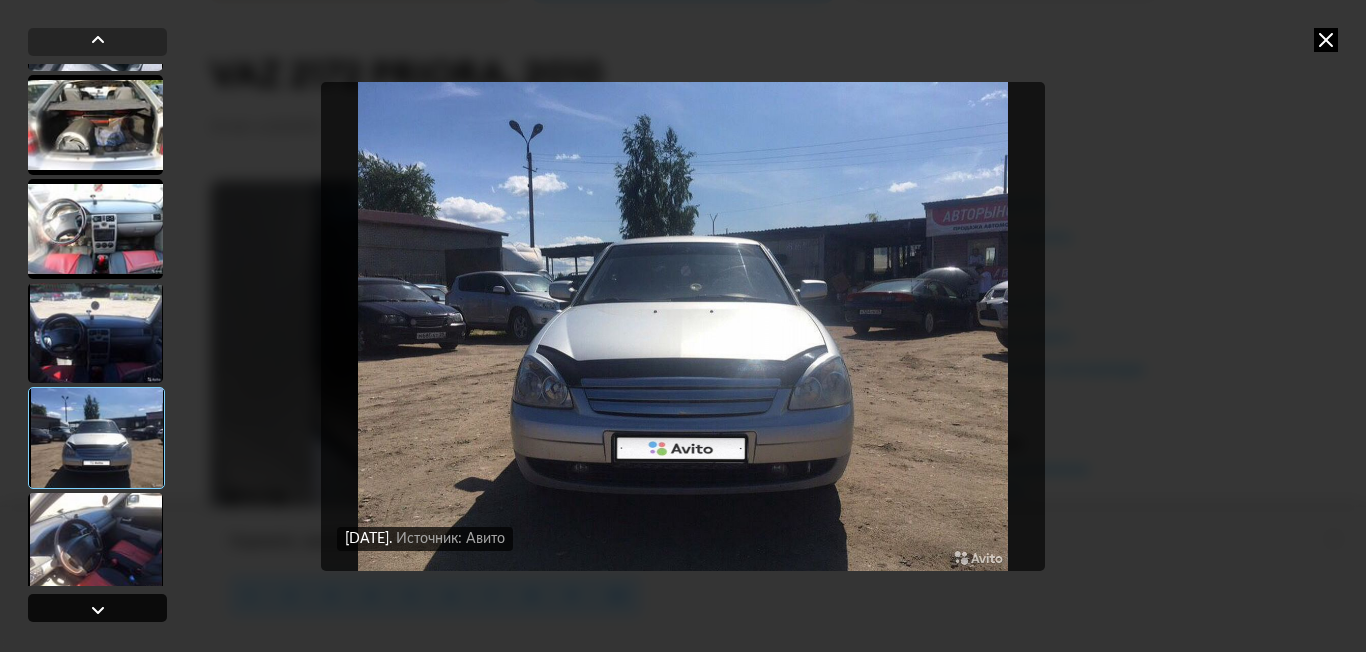 click at bounding box center (97, 608) 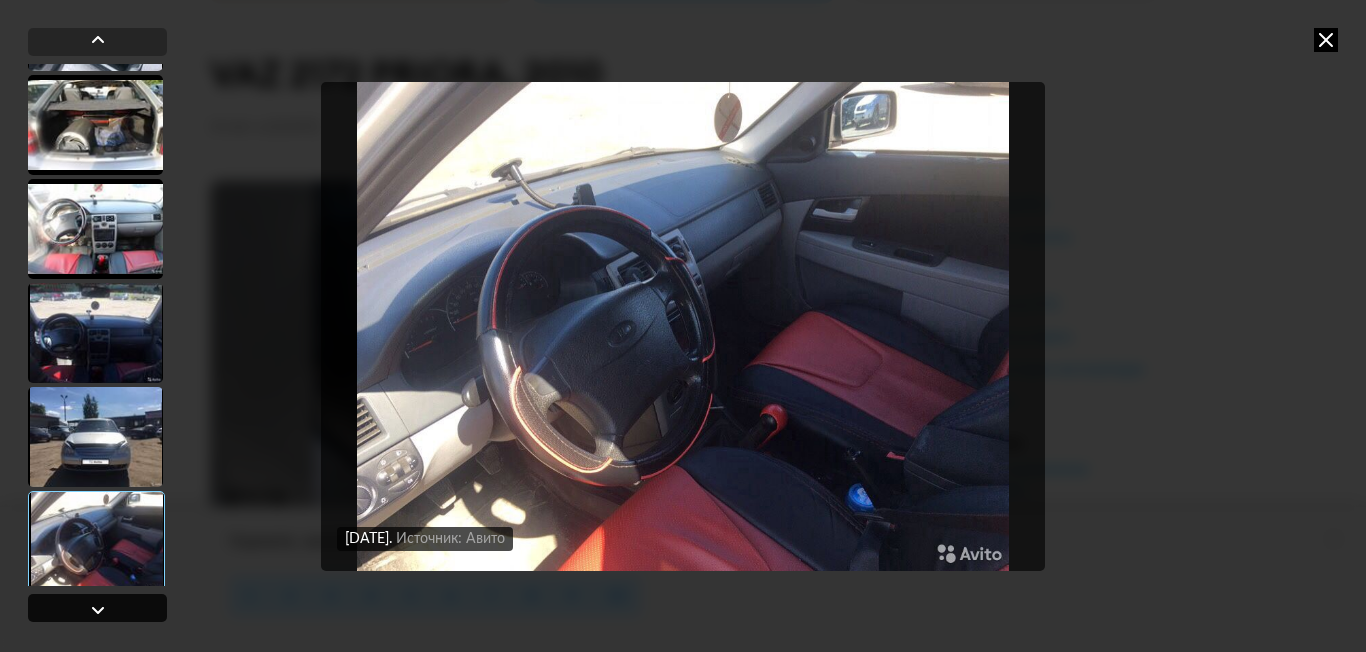 click at bounding box center [97, 608] 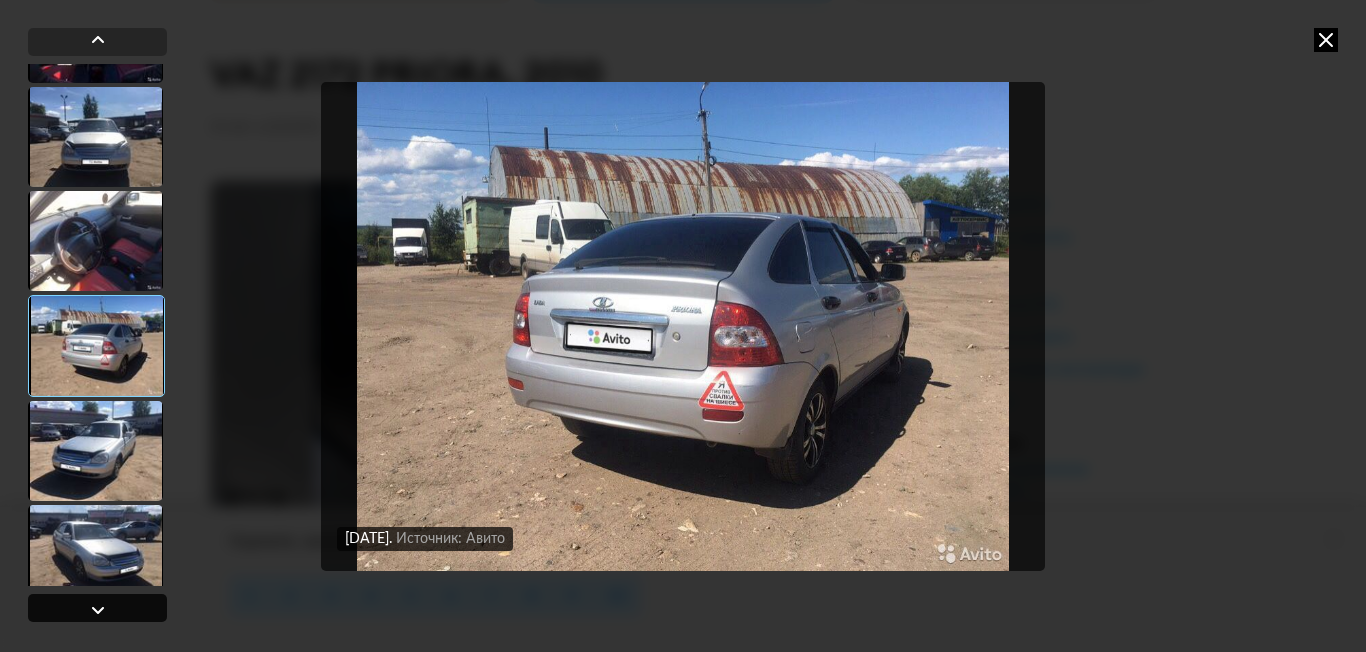 click at bounding box center (97, 608) 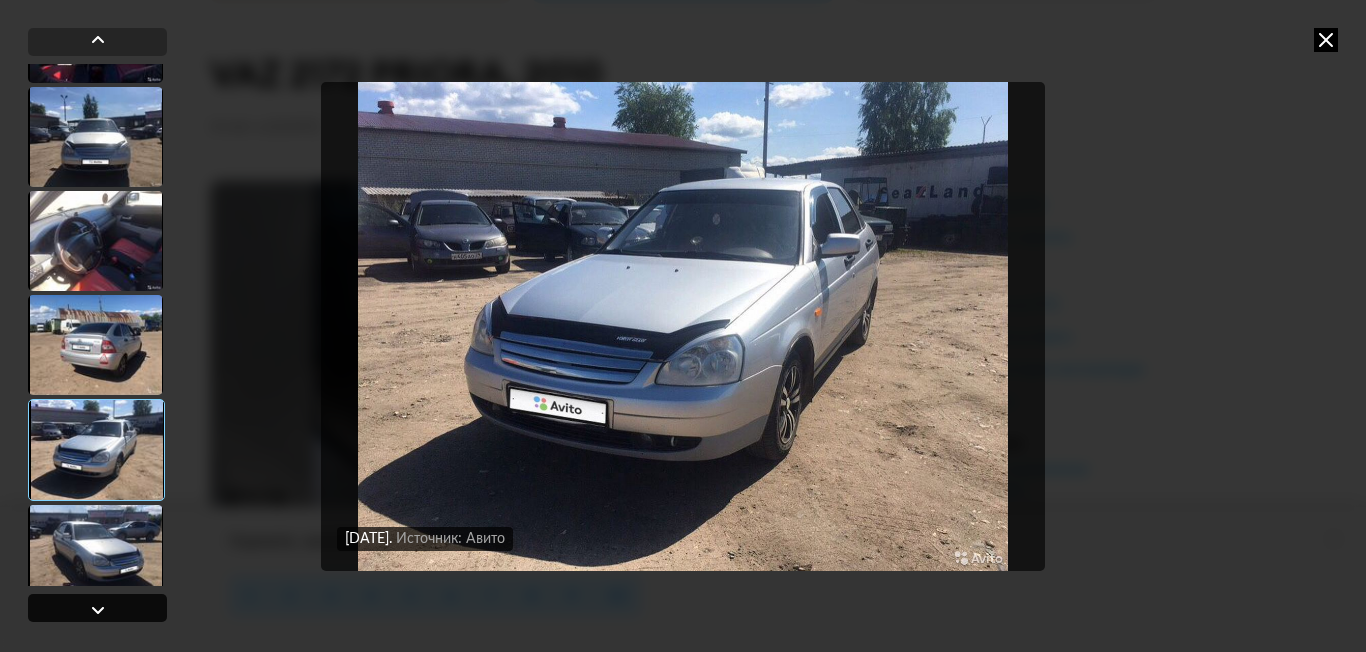 click at bounding box center [97, 608] 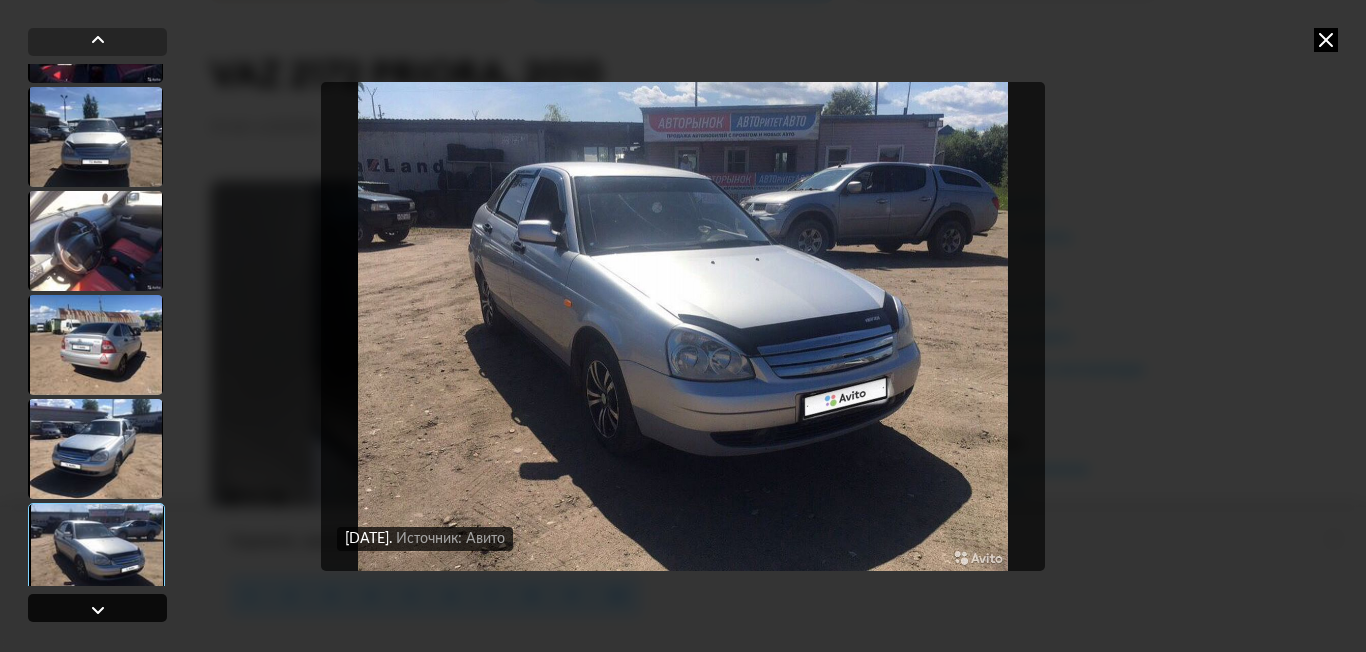 click at bounding box center (97, 608) 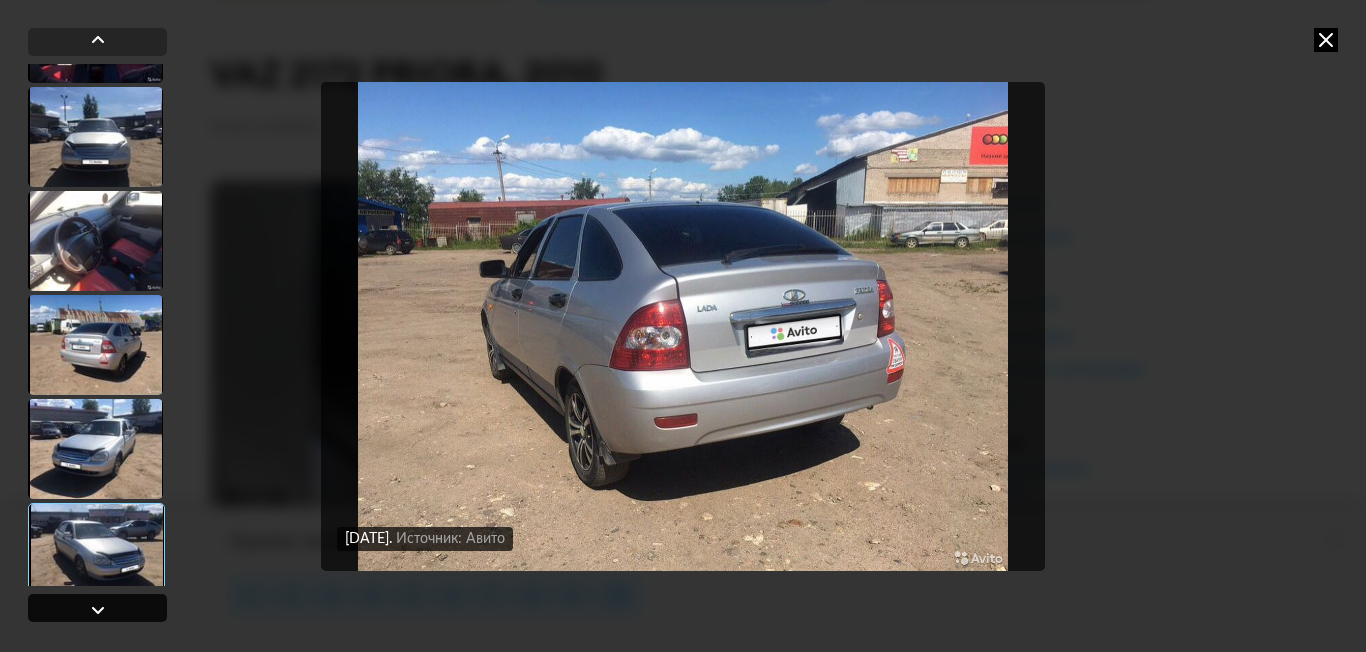 scroll, scrollTop: 6933, scrollLeft: 0, axis: vertical 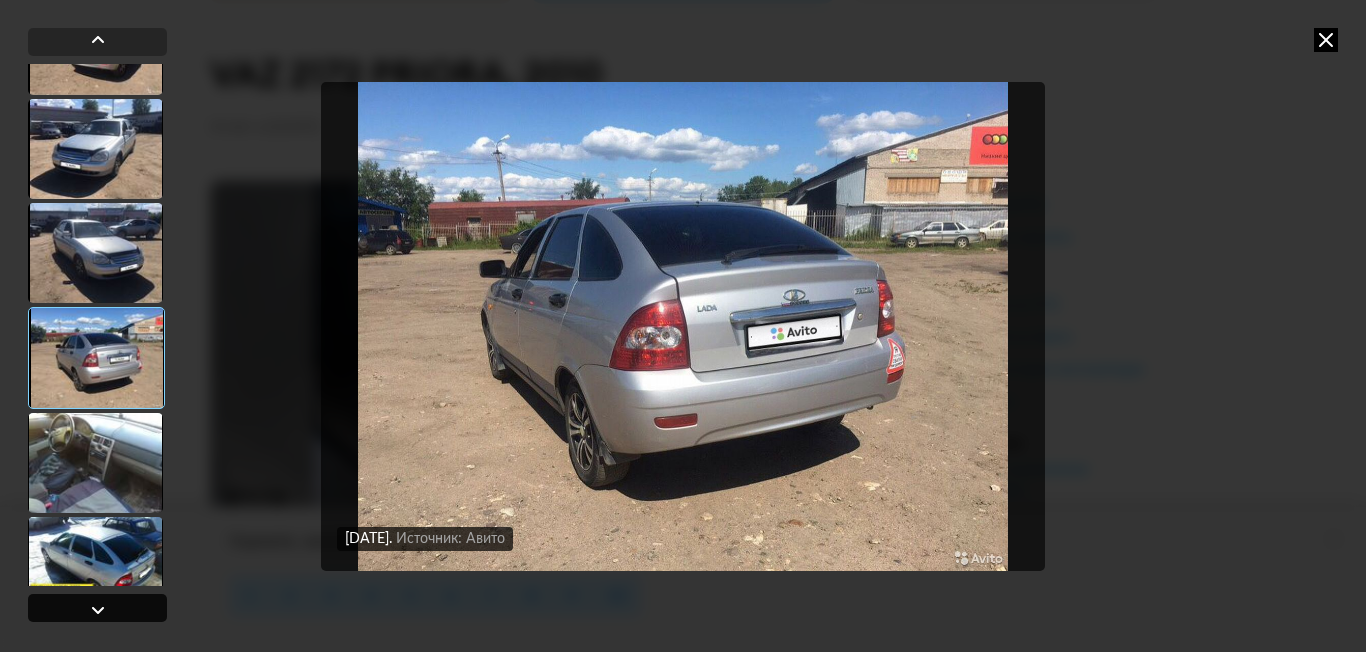 click at bounding box center [97, 608] 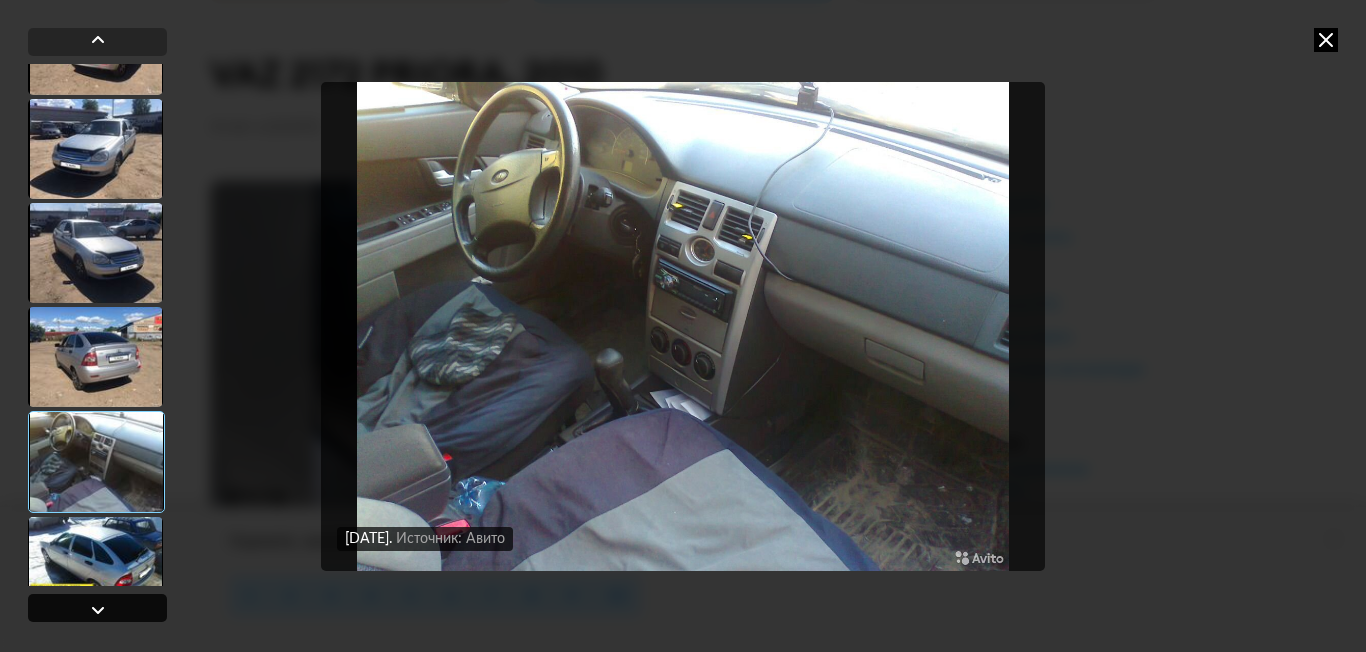 click at bounding box center (97, 608) 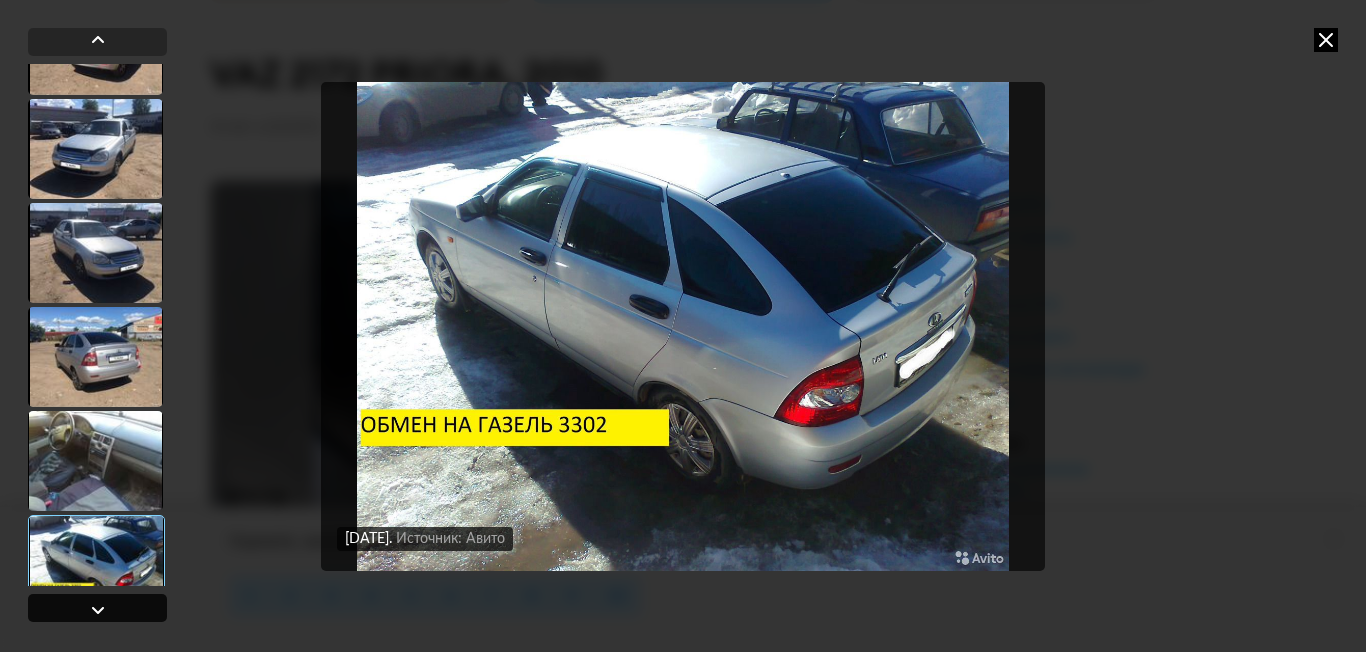 click at bounding box center [97, 608] 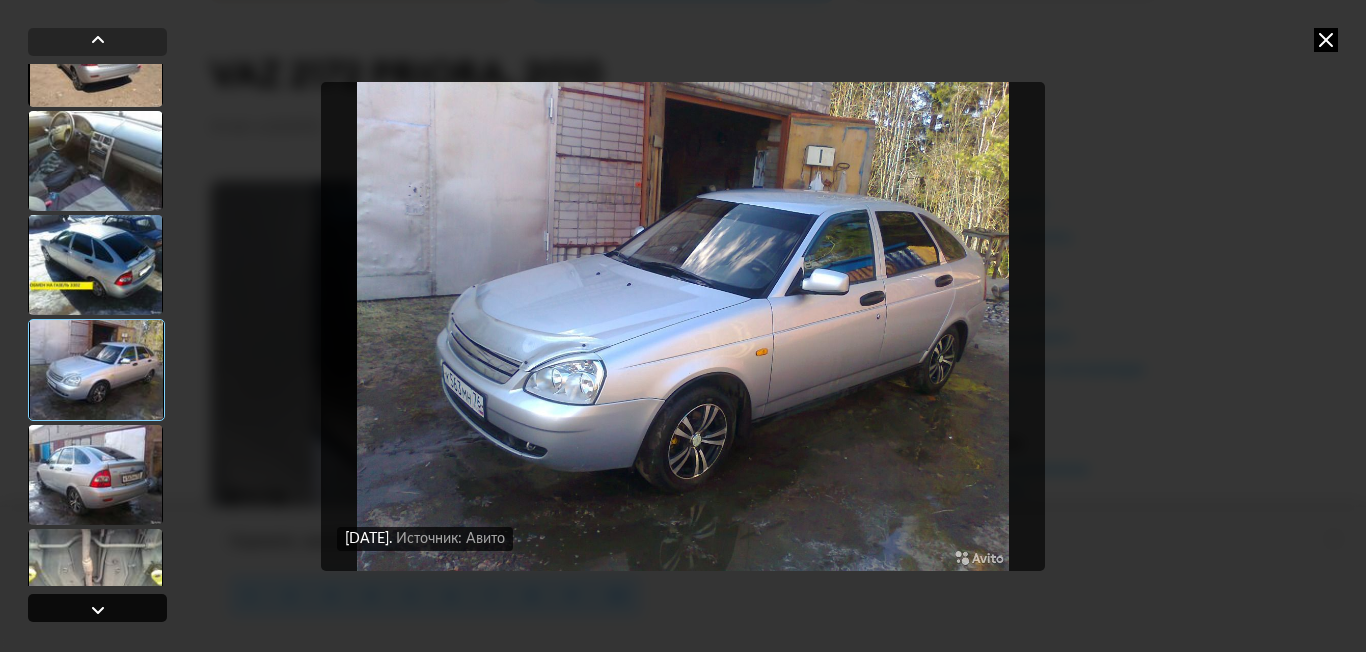 click at bounding box center [97, 608] 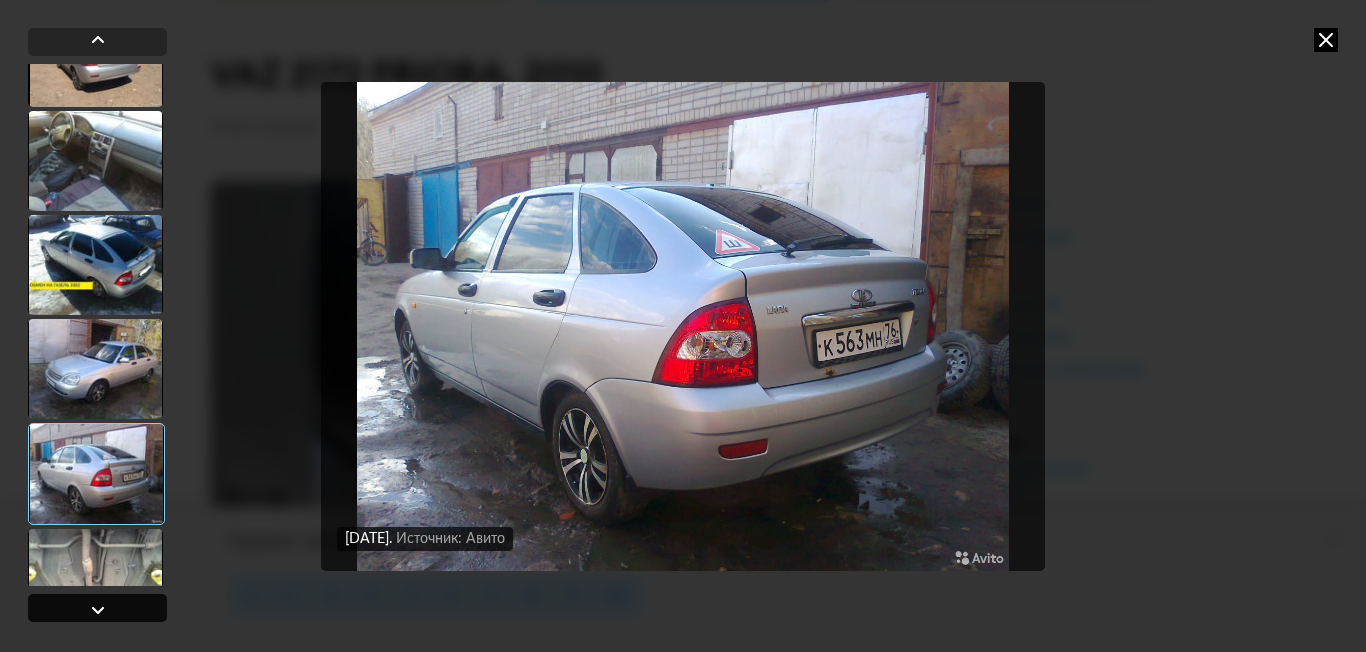 click at bounding box center [97, 608] 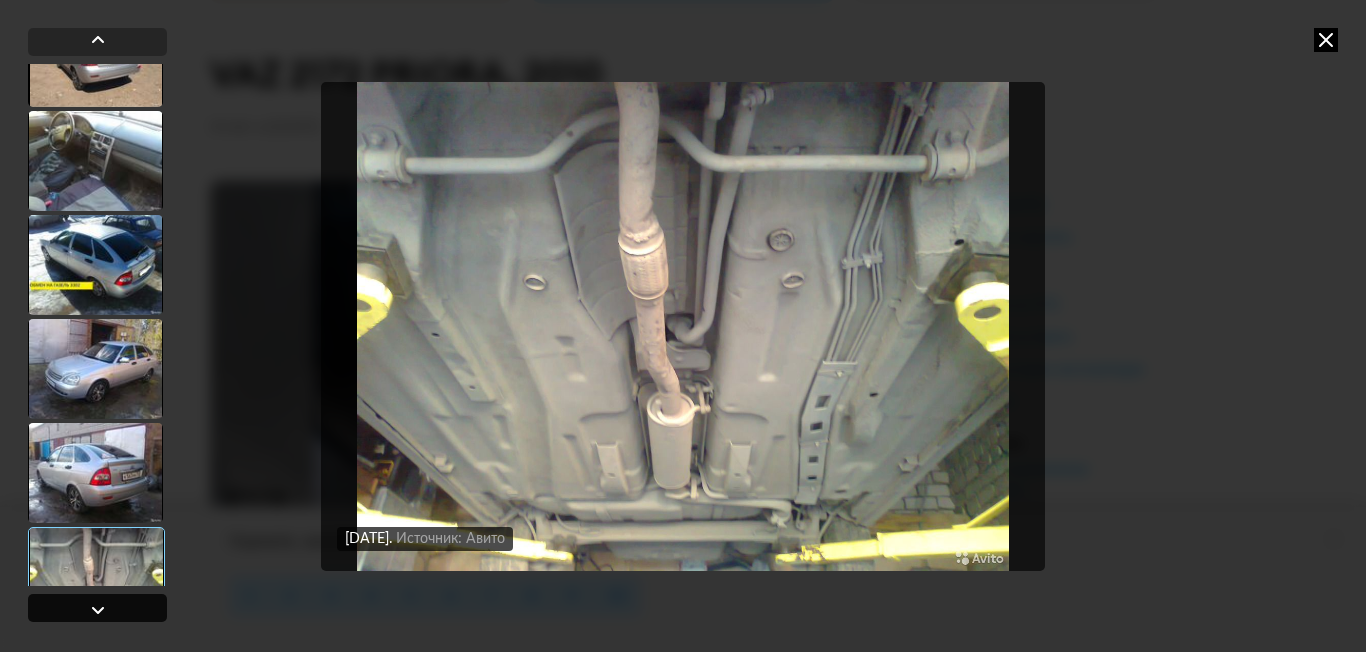 click at bounding box center (97, 608) 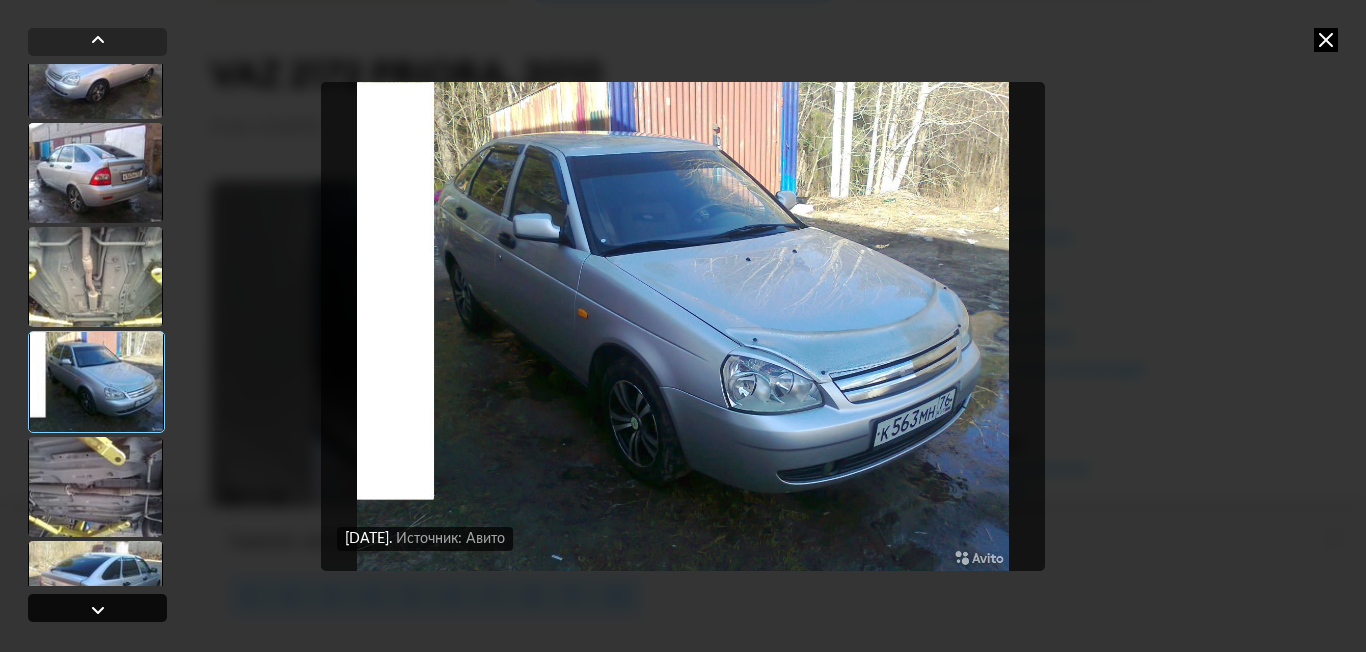 click at bounding box center [97, 608] 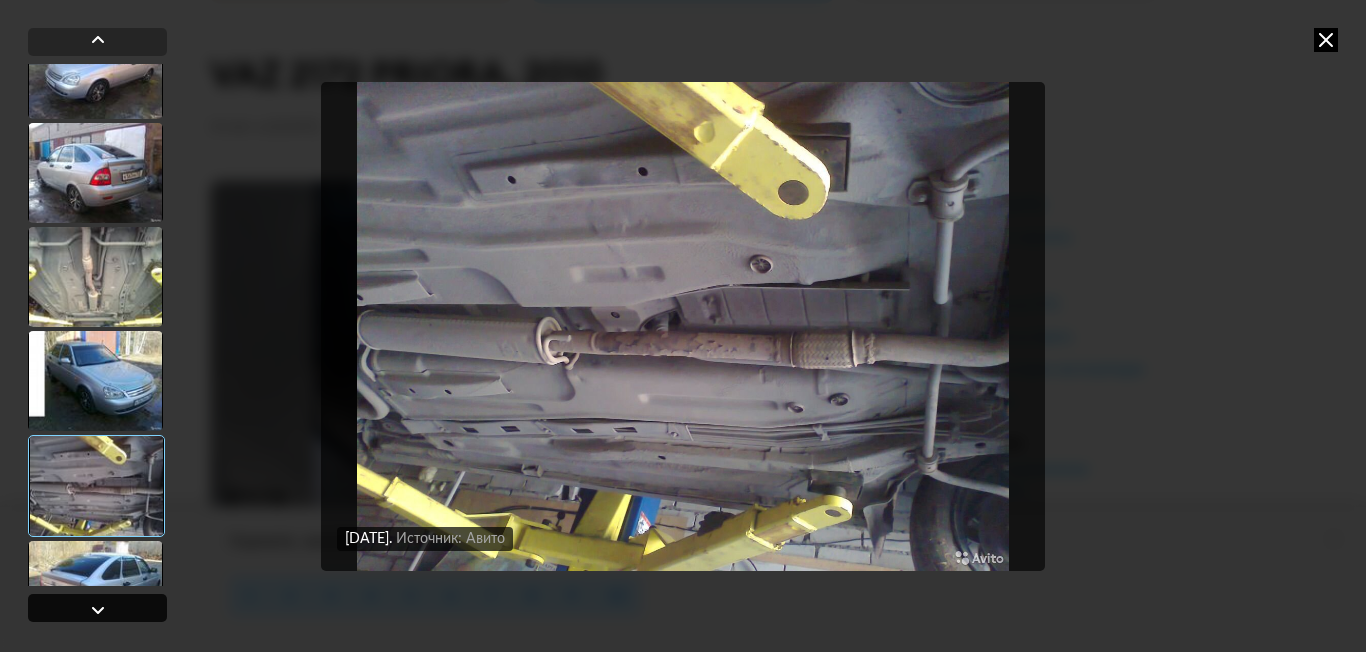 click at bounding box center (97, 608) 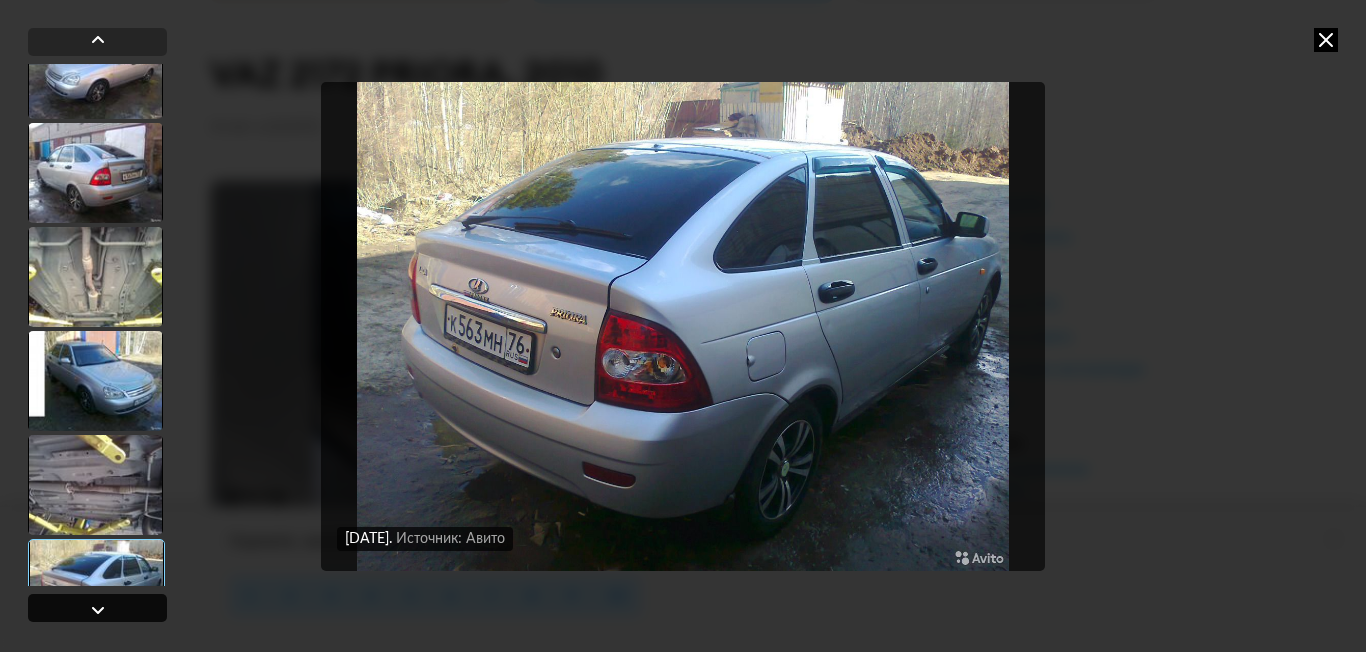 click at bounding box center [97, 608] 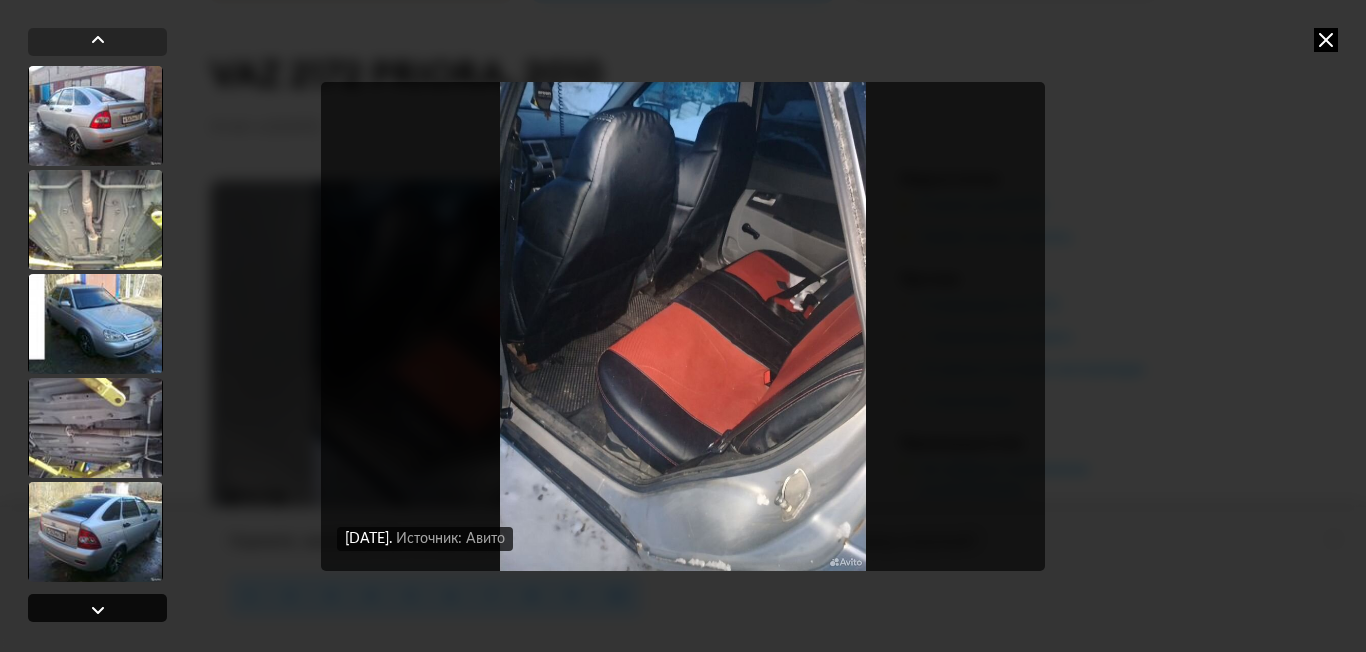 click at bounding box center [97, 608] 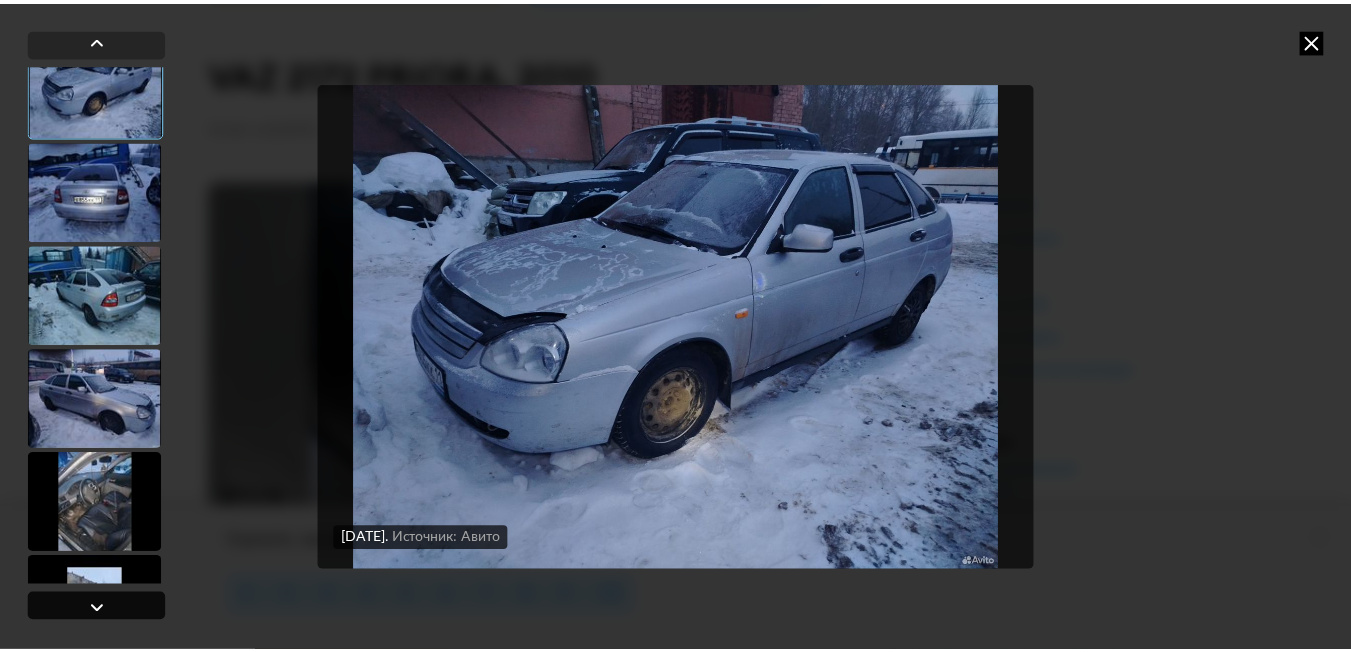scroll, scrollTop: 131, scrollLeft: 0, axis: vertical 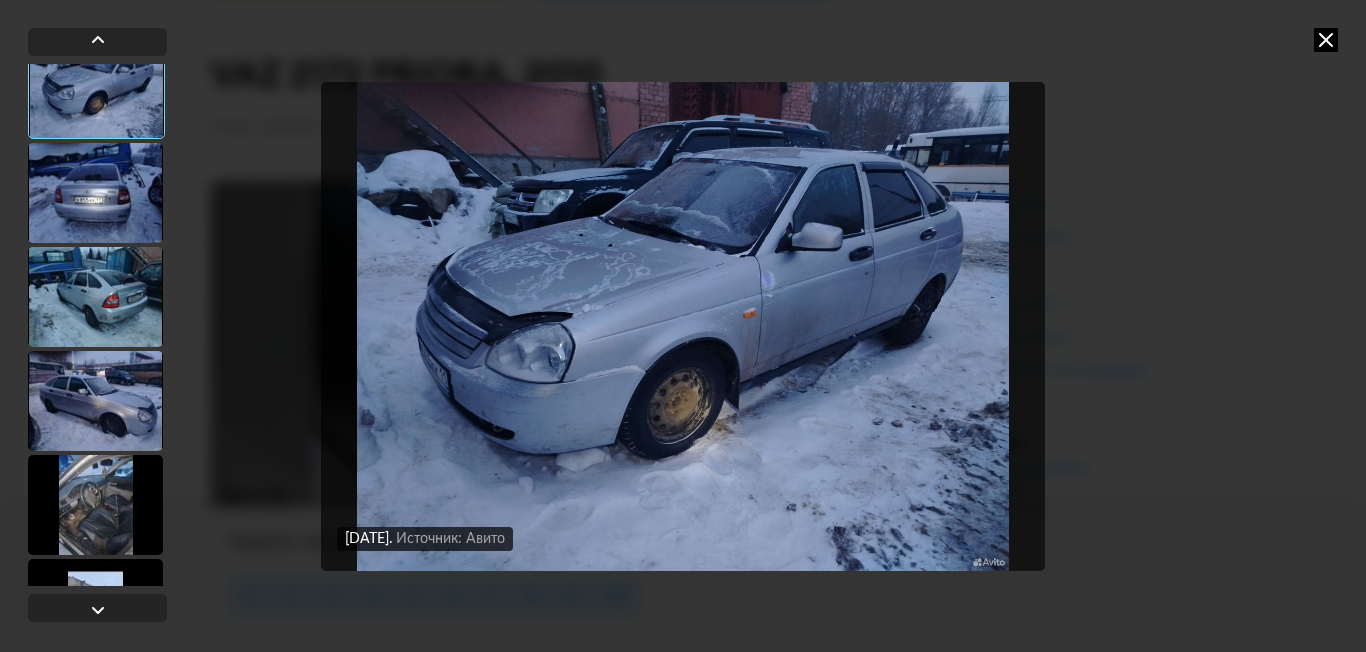 click at bounding box center [1326, 40] 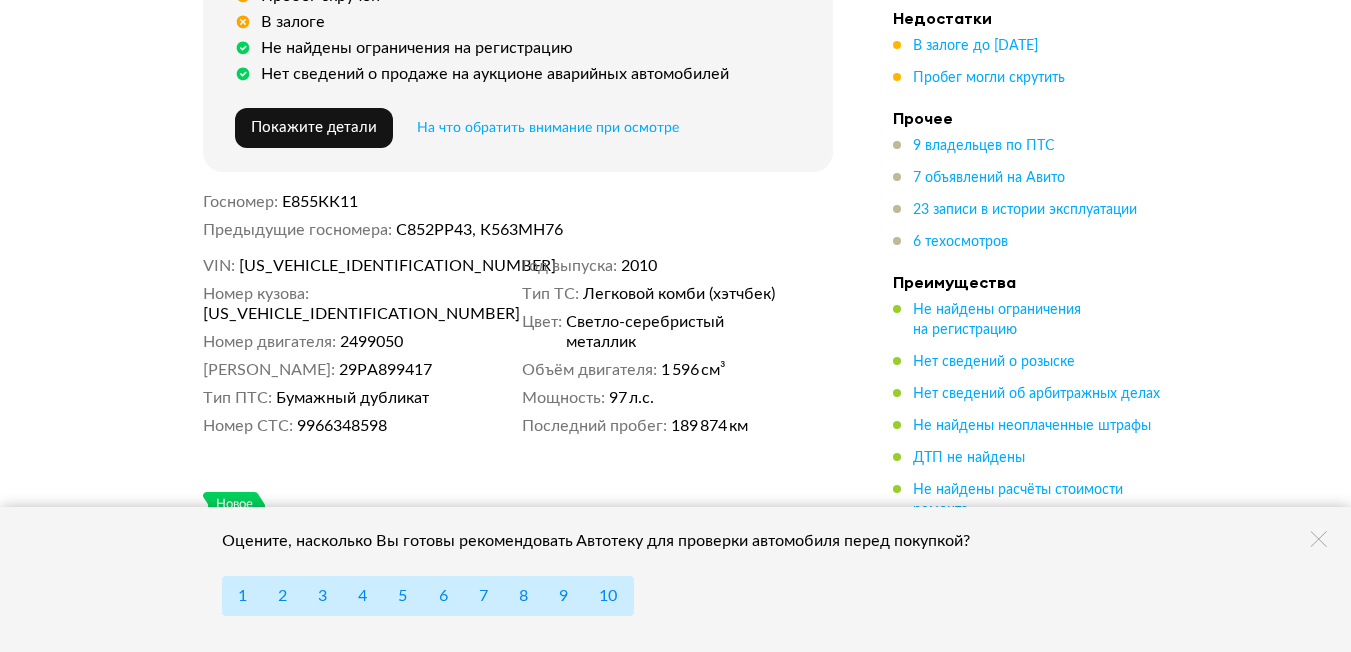 scroll, scrollTop: 1000, scrollLeft: 0, axis: vertical 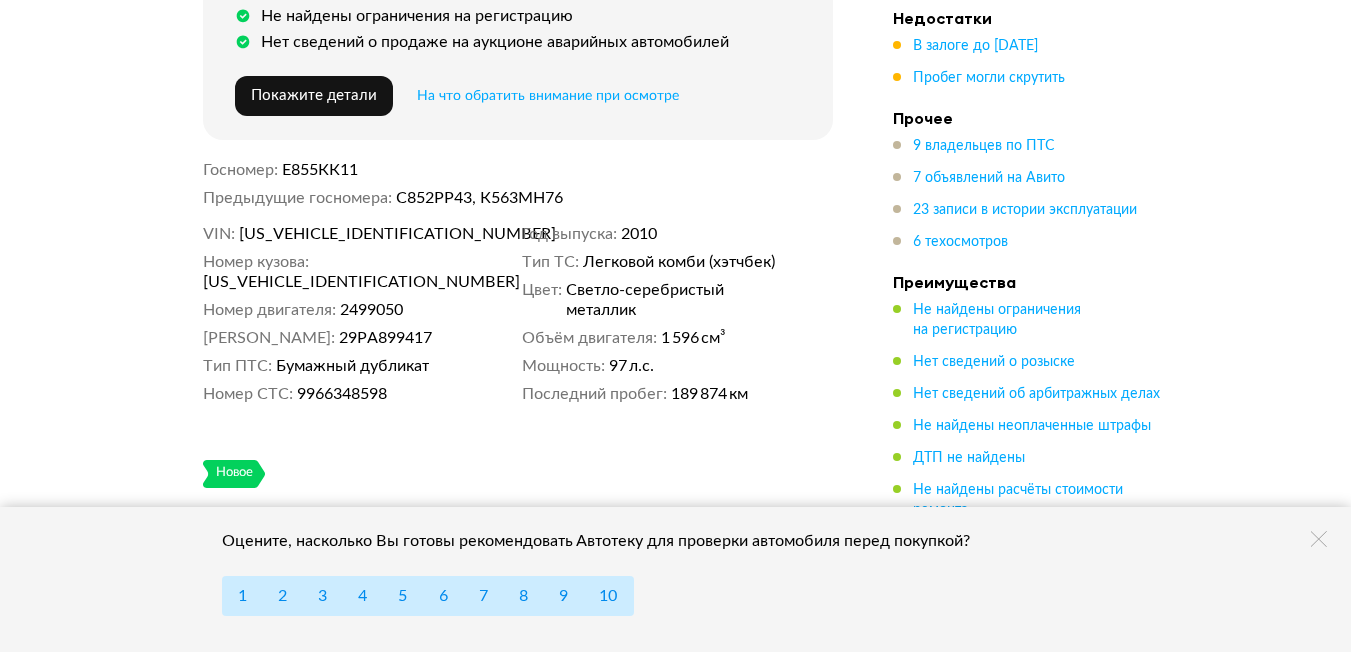 click at bounding box center (1319, 539) 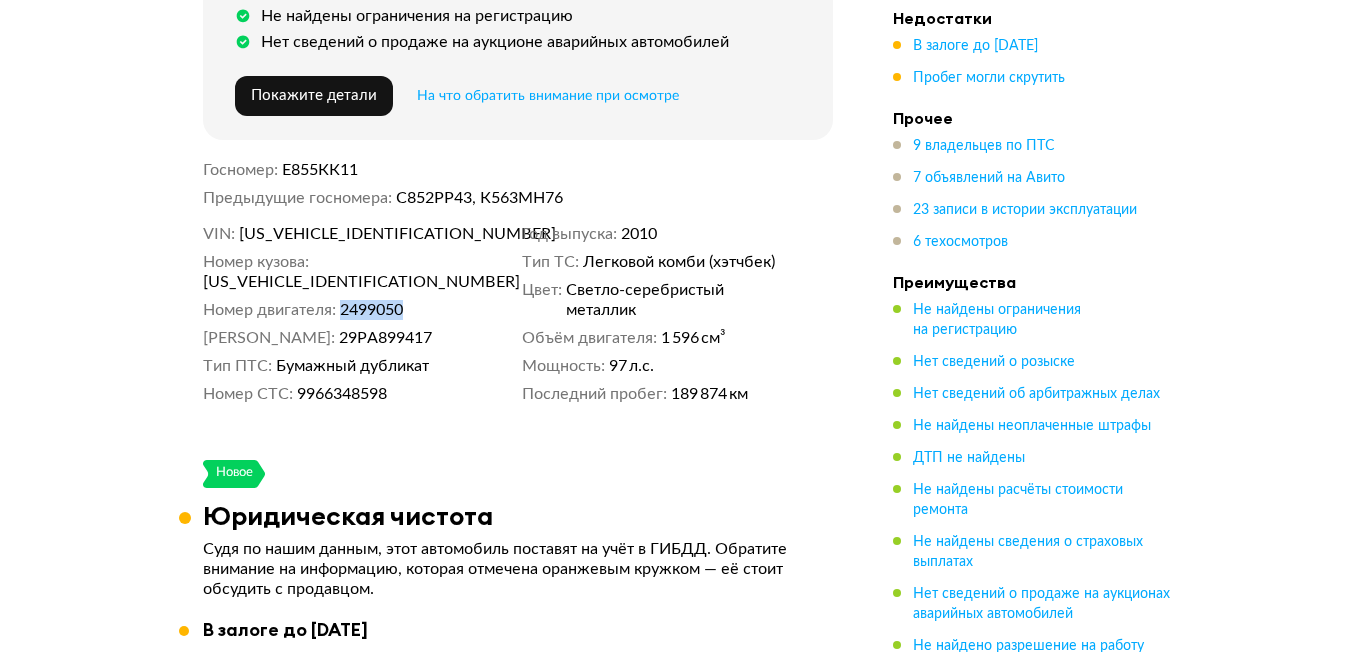 drag, startPoint x: 344, startPoint y: 282, endPoint x: 406, endPoint y: 285, distance: 62.072536 